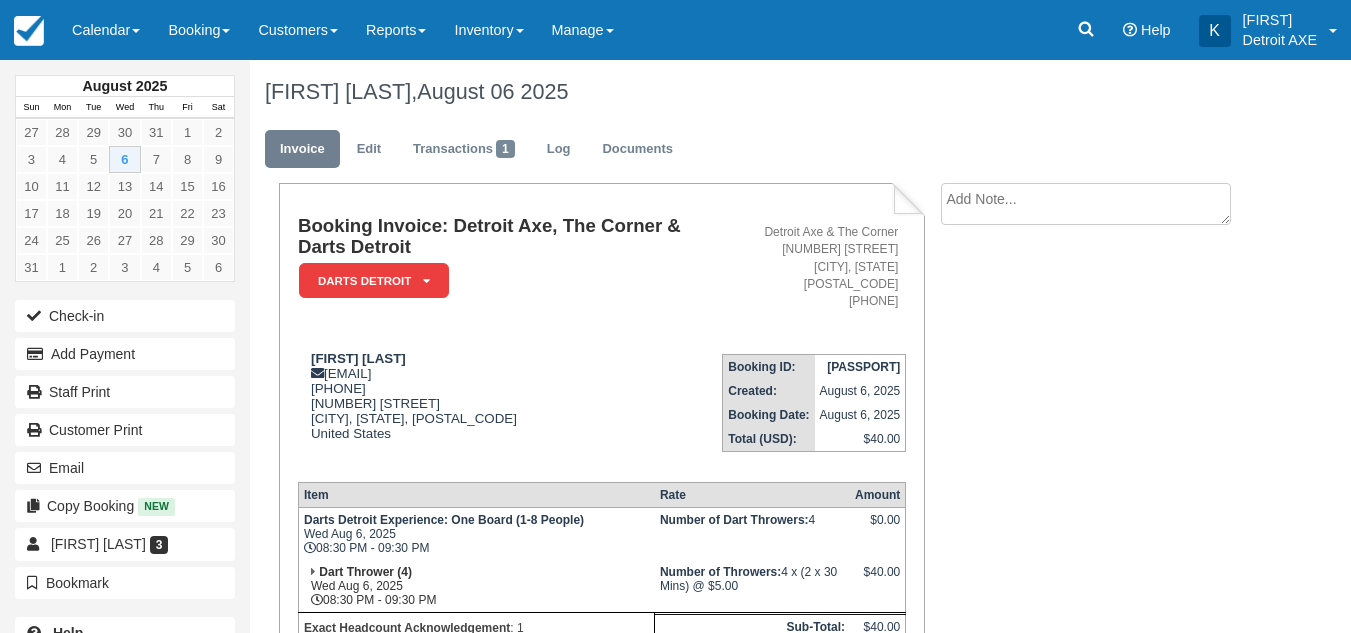 scroll, scrollTop: 185, scrollLeft: 0, axis: vertical 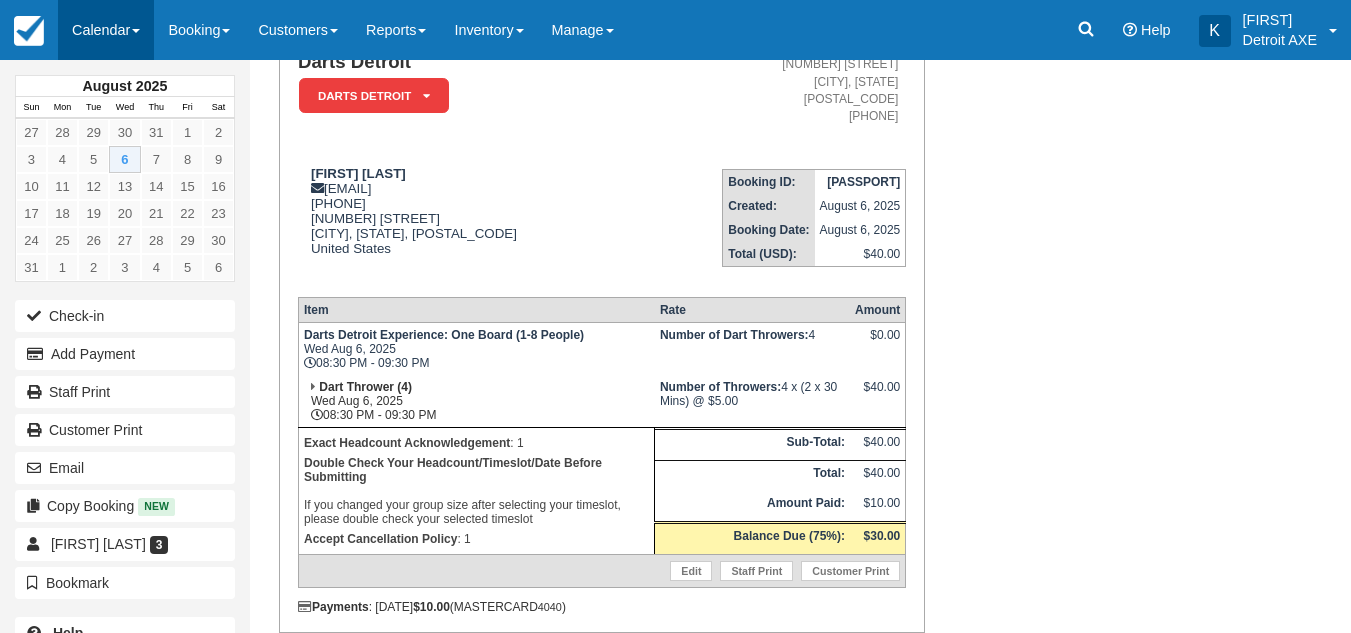 click on "Calendar" at bounding box center [106, 30] 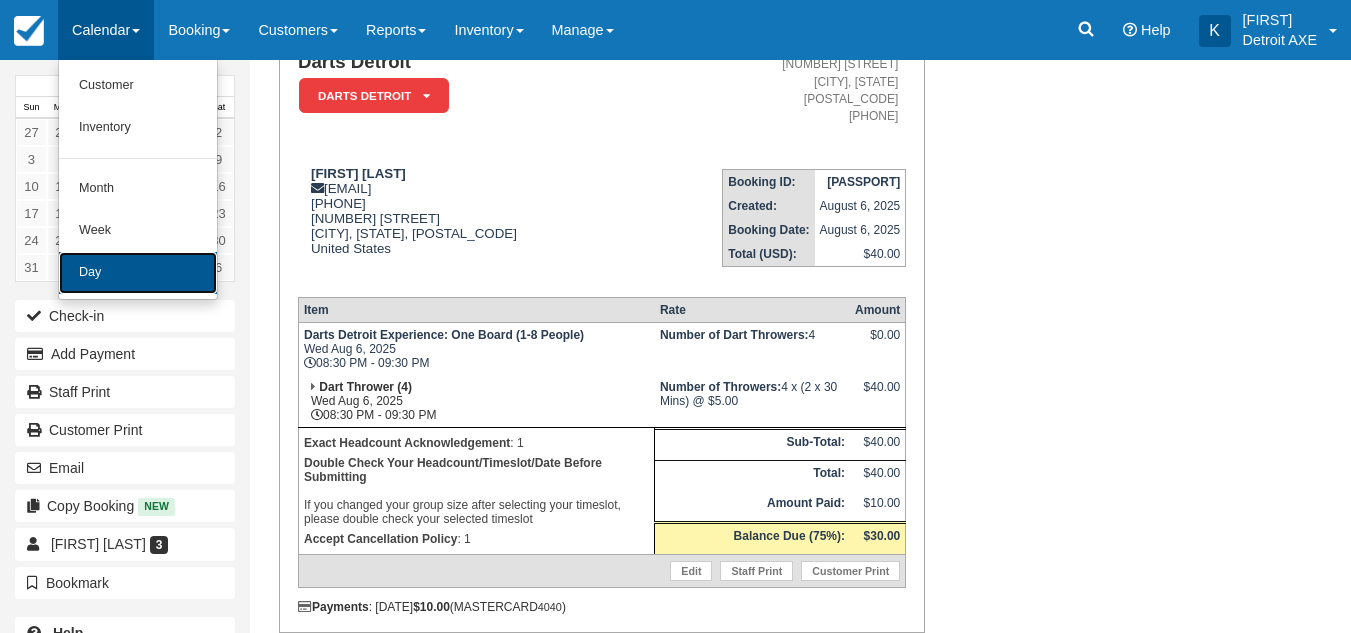 click on "Day" at bounding box center (138, 273) 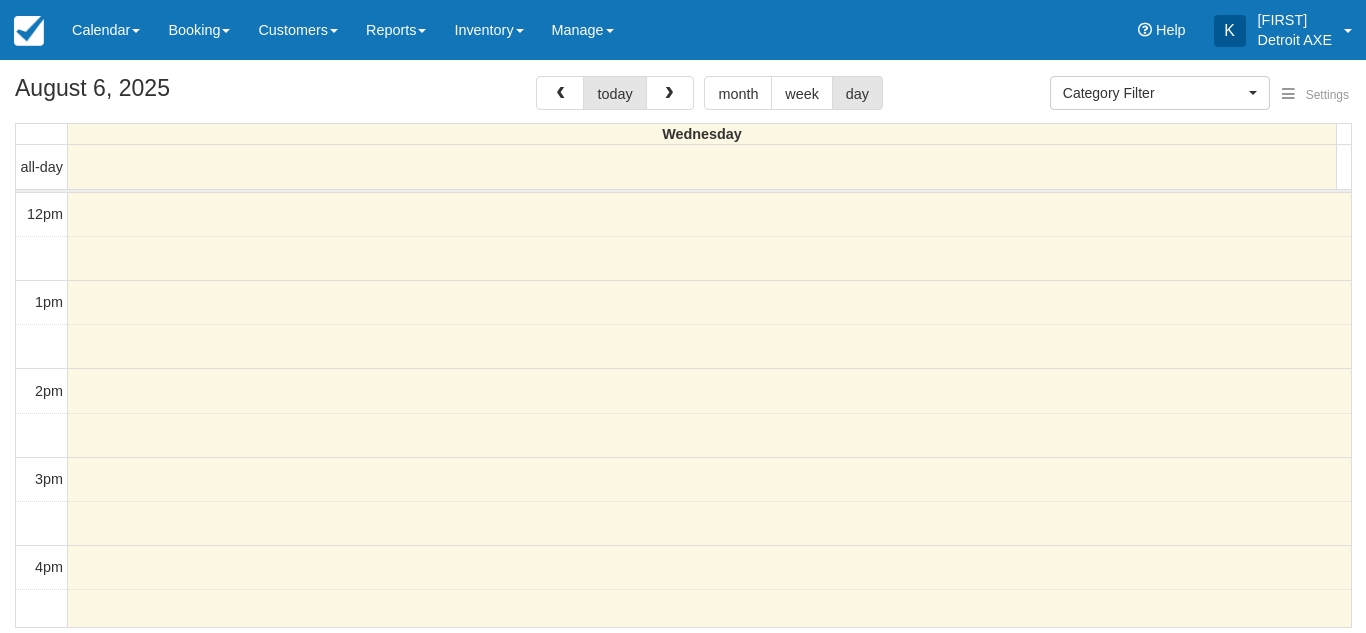 select 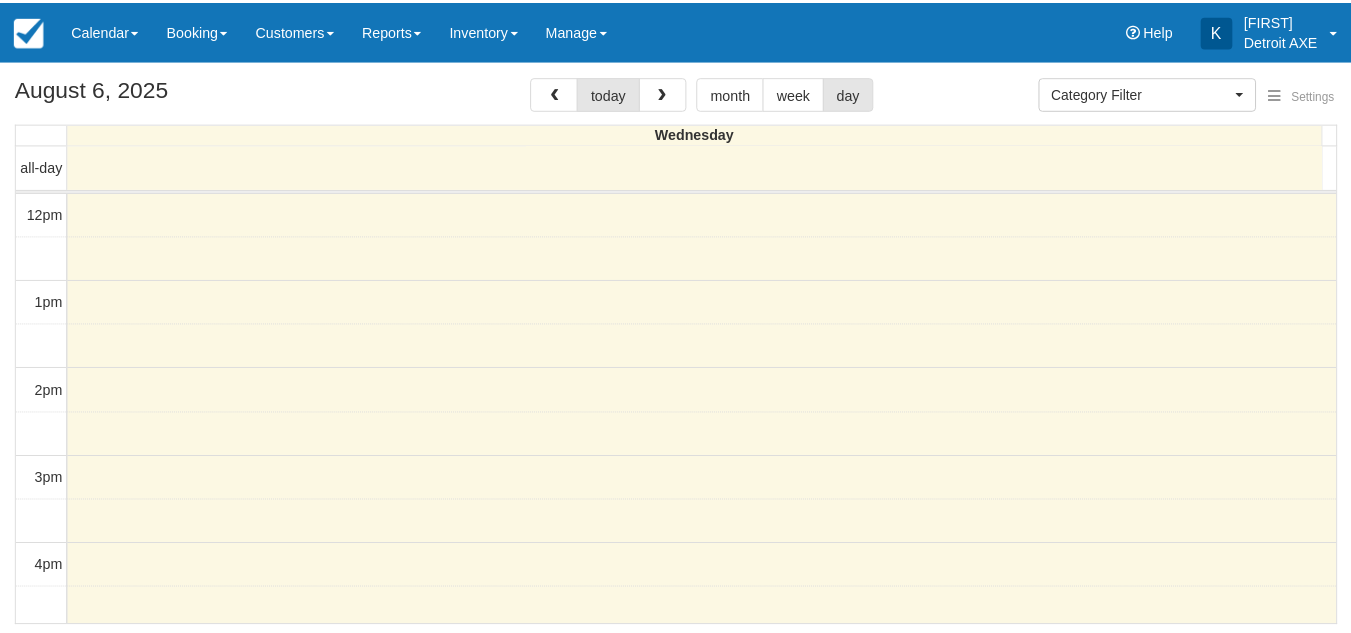 scroll, scrollTop: 0, scrollLeft: 0, axis: both 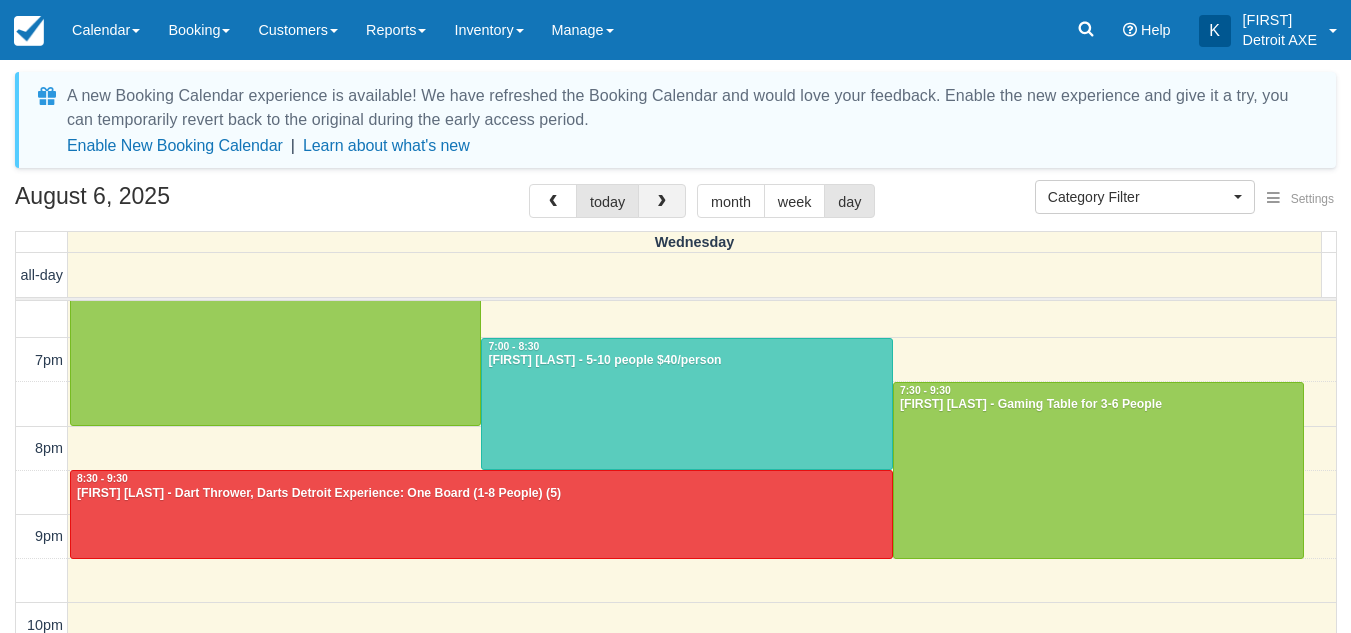 click at bounding box center [662, 201] 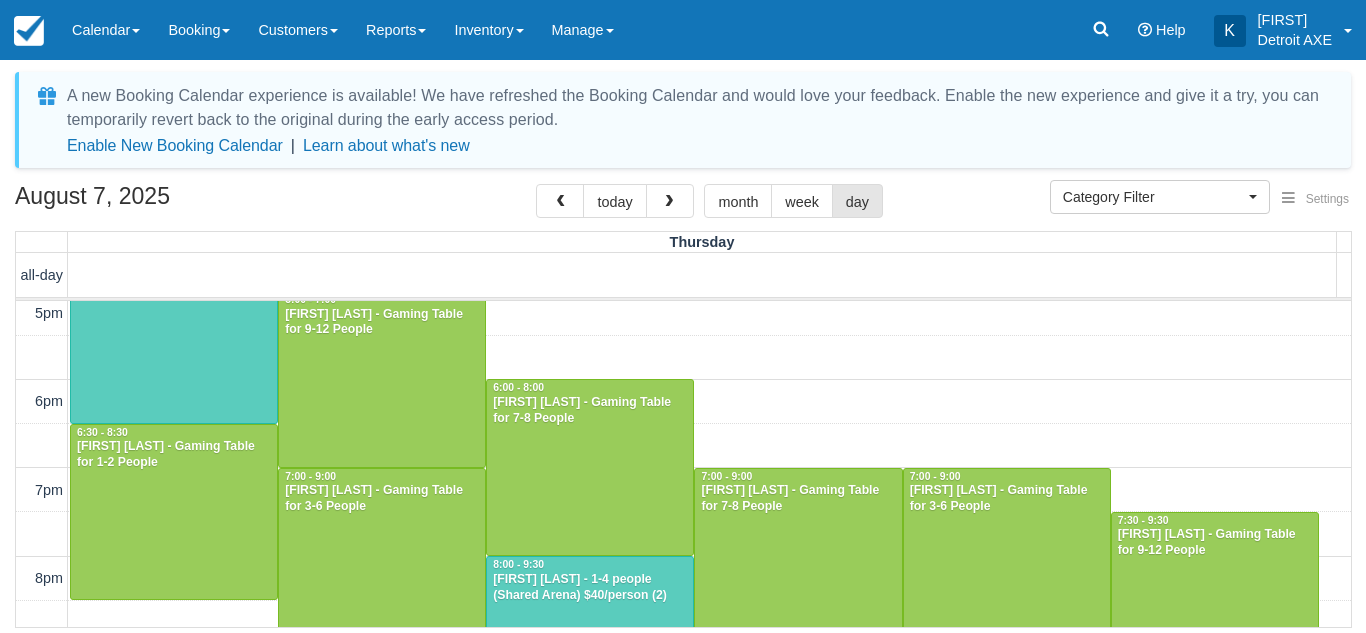 scroll, scrollTop: 450, scrollLeft: 0, axis: vertical 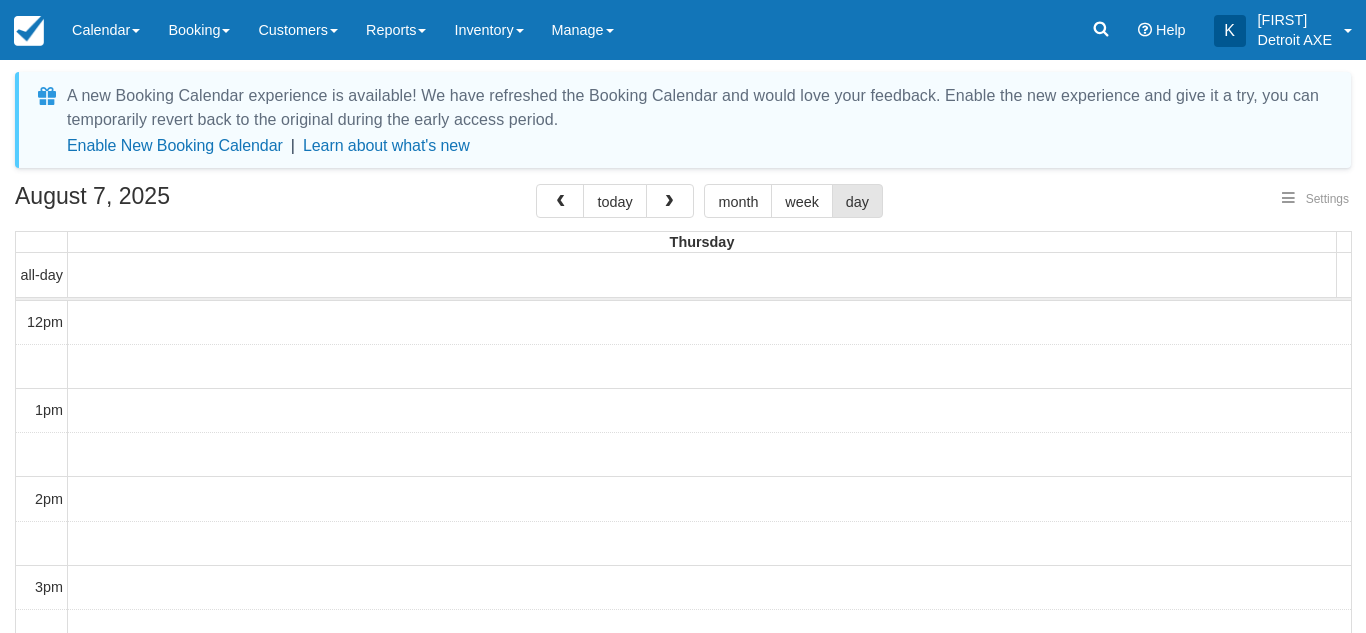 select 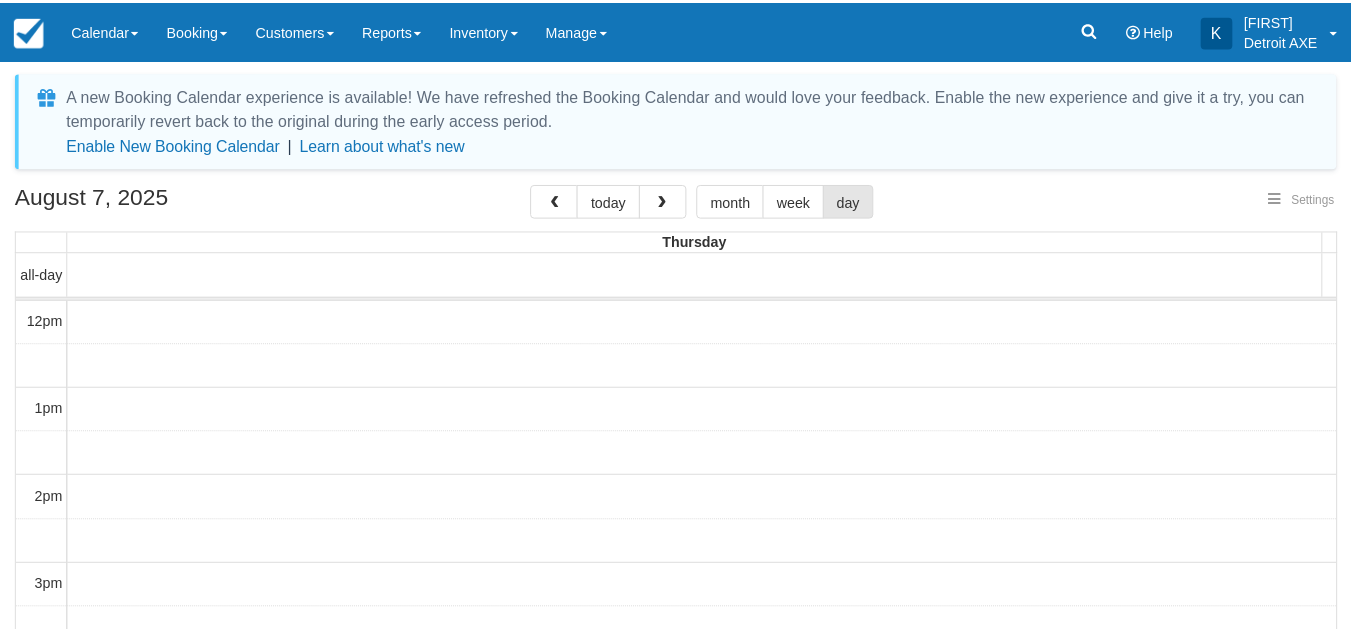 scroll, scrollTop: 0, scrollLeft: 0, axis: both 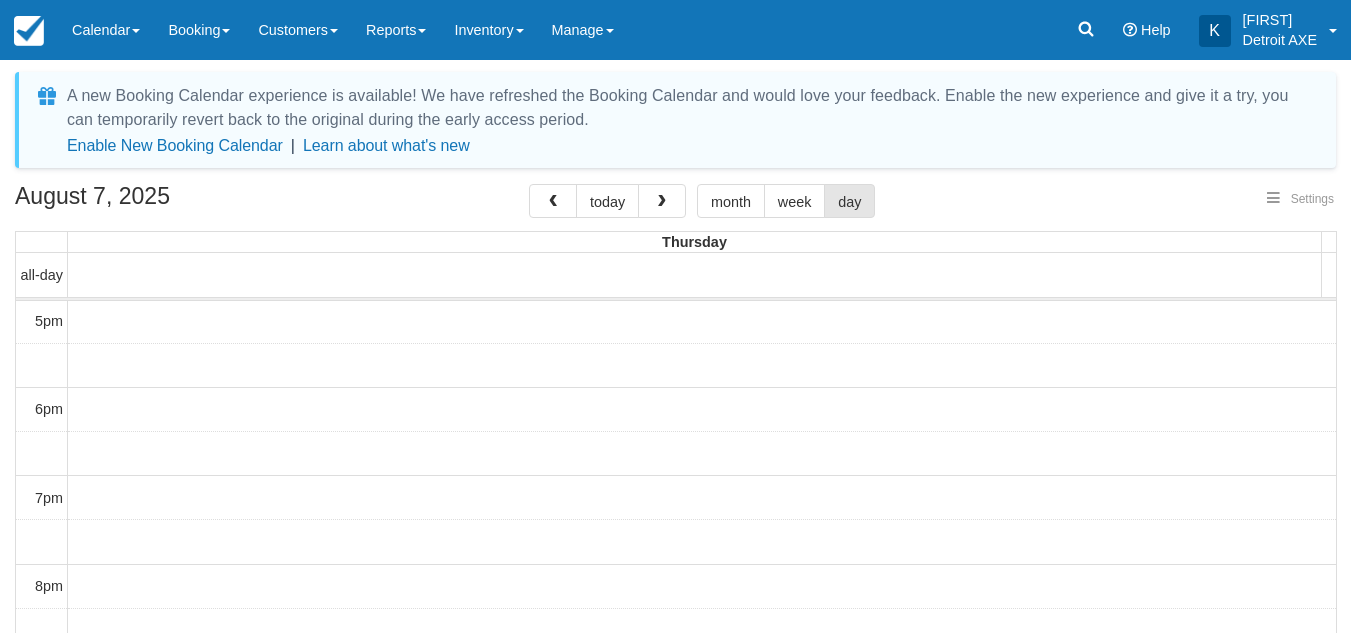 select 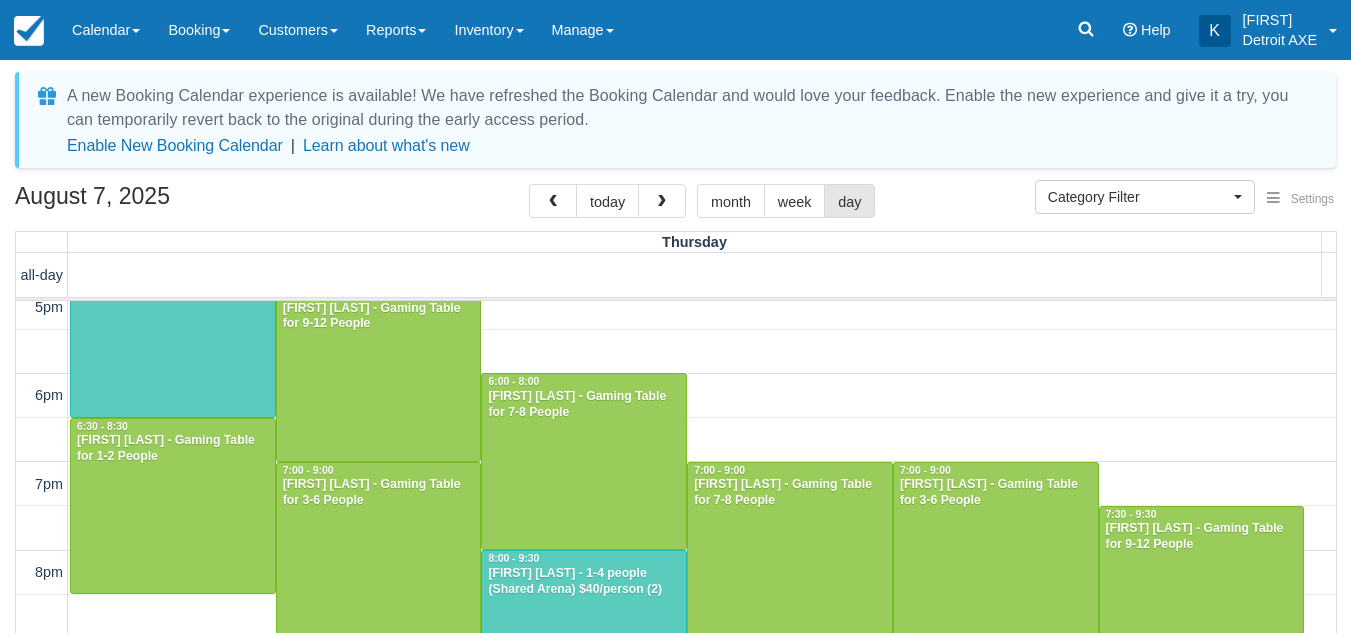 scroll, scrollTop: 458, scrollLeft: 0, axis: vertical 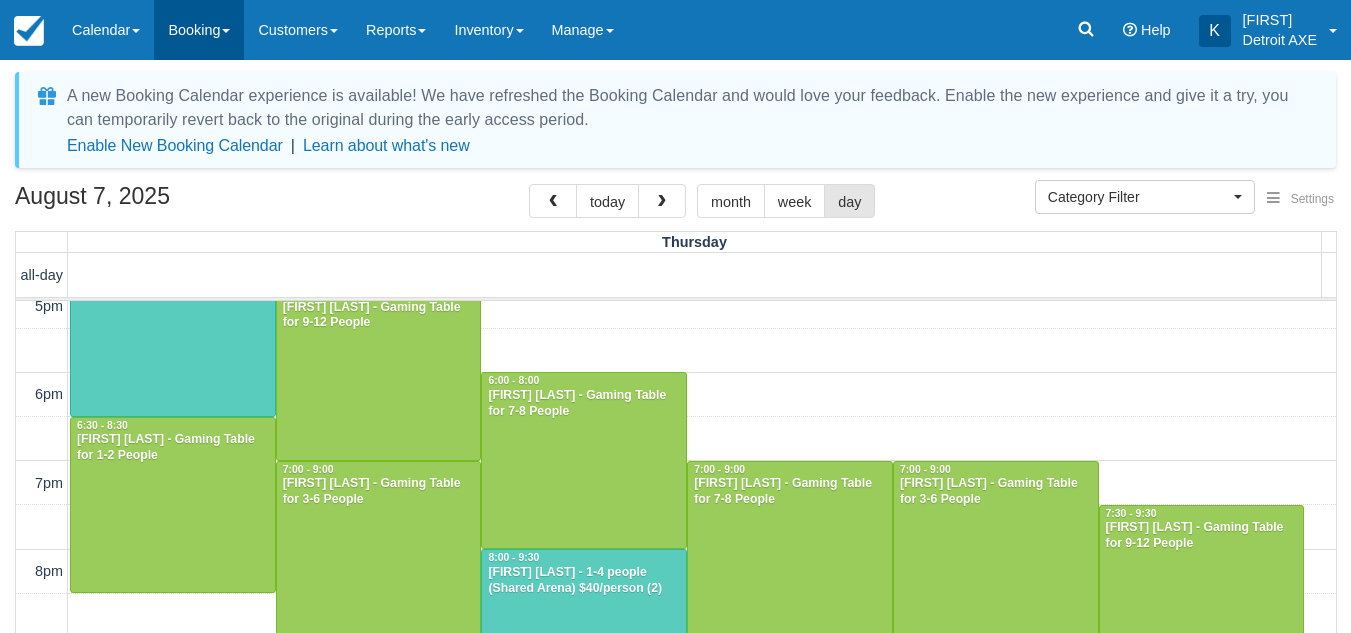 click on "Booking" at bounding box center [199, 30] 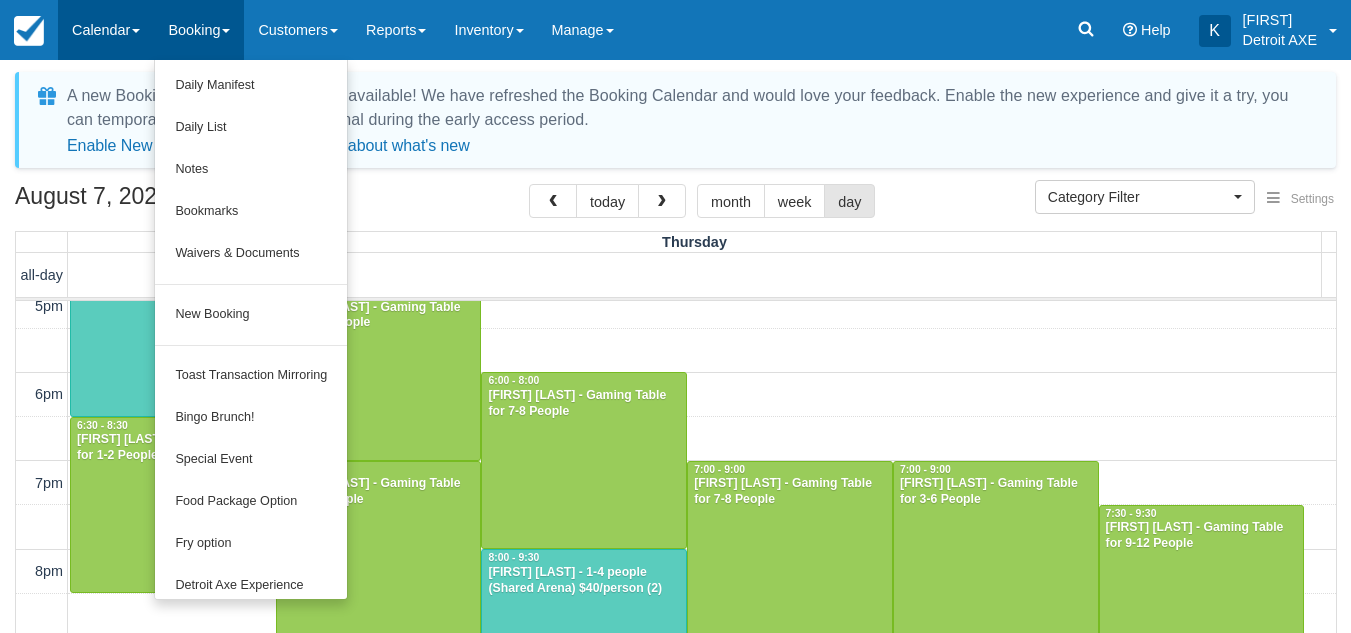 click on "Calendar" at bounding box center (106, 30) 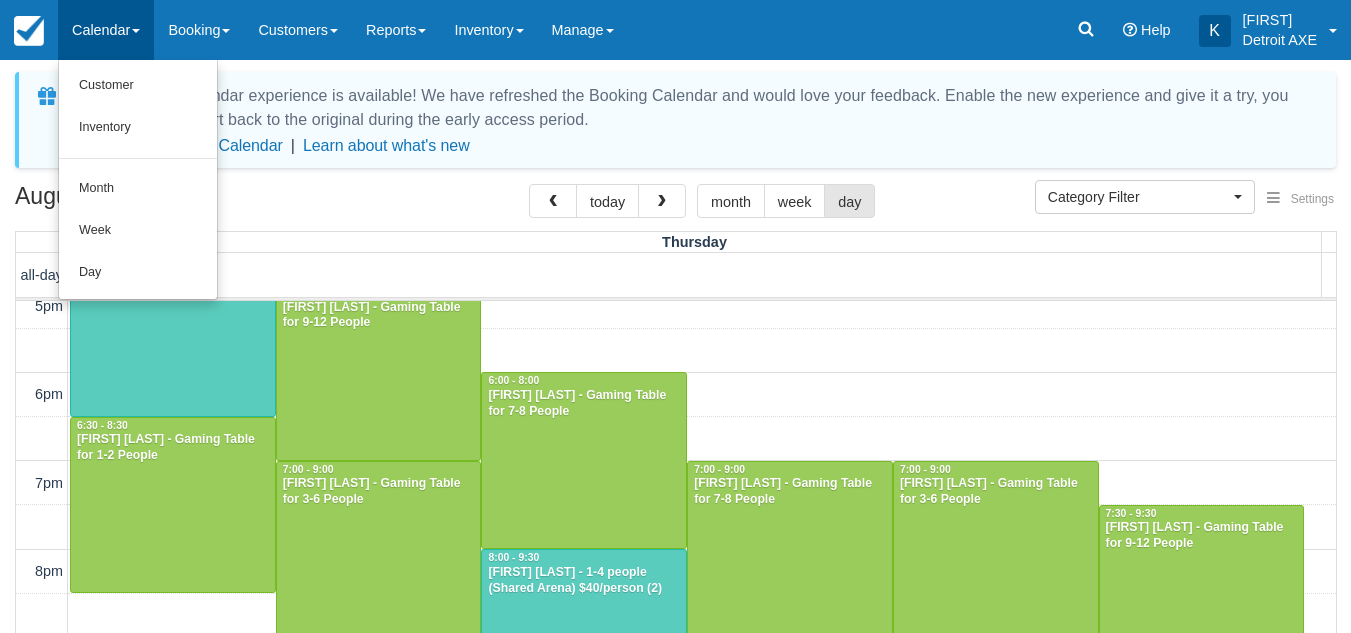 click on "A new Booking Calendar experience is available!   We have refreshed the Booking Calendar and would love your feedback. Enable the new experience and give it a try, you can temporarily revert back to the original during the early access period. Enable New Booking Calendar | Learn about what's new
Settings
Show Events
Show Booking Details
Help
iCal
Category Filter   Toast Transaction Mirroring Bingo Brunch! Special Event Food Package Option Fry option Detroit Axe Experience Gratuity League Block Hour Long Axe Throwing AXe Throwing Gift Certificates Detroit Axe League Darts Detroit Experience Inventory Controls Axe Throwing 2 Detroit AXE Food Package Detroit Axe Food Packages Gaming Table Retail Add On The Detroit Axe Experience 2 Tournaments
Toast Transaction Mirroring Bingo Brunch! Special Event Food Package Option Fry option Gratuity" at bounding box center [675, 406] 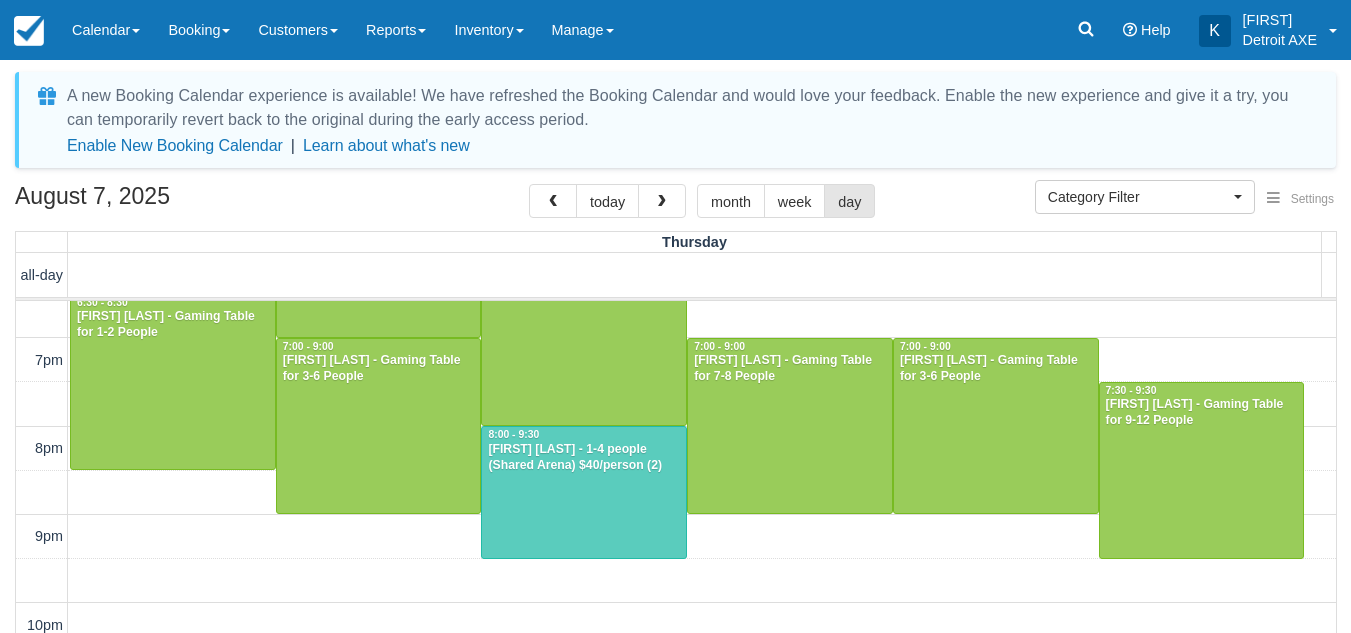 scroll, scrollTop: 564, scrollLeft: 0, axis: vertical 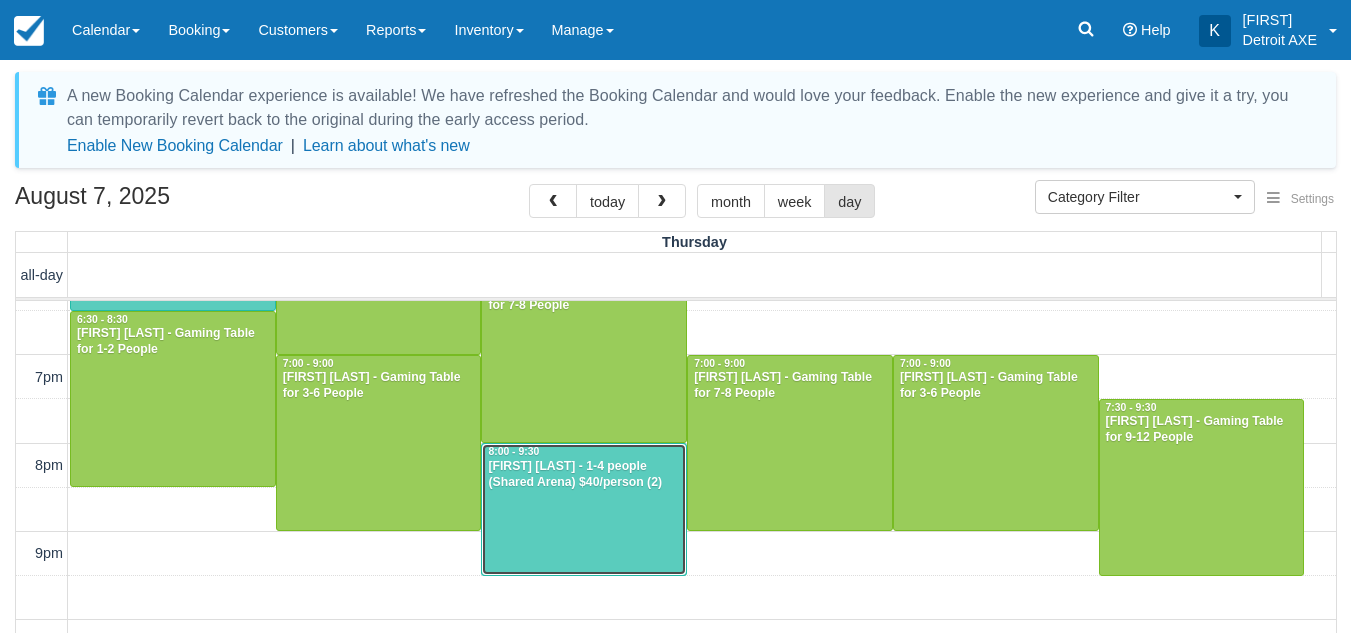 click on "8:00 - 9:30" at bounding box center (584, 452) 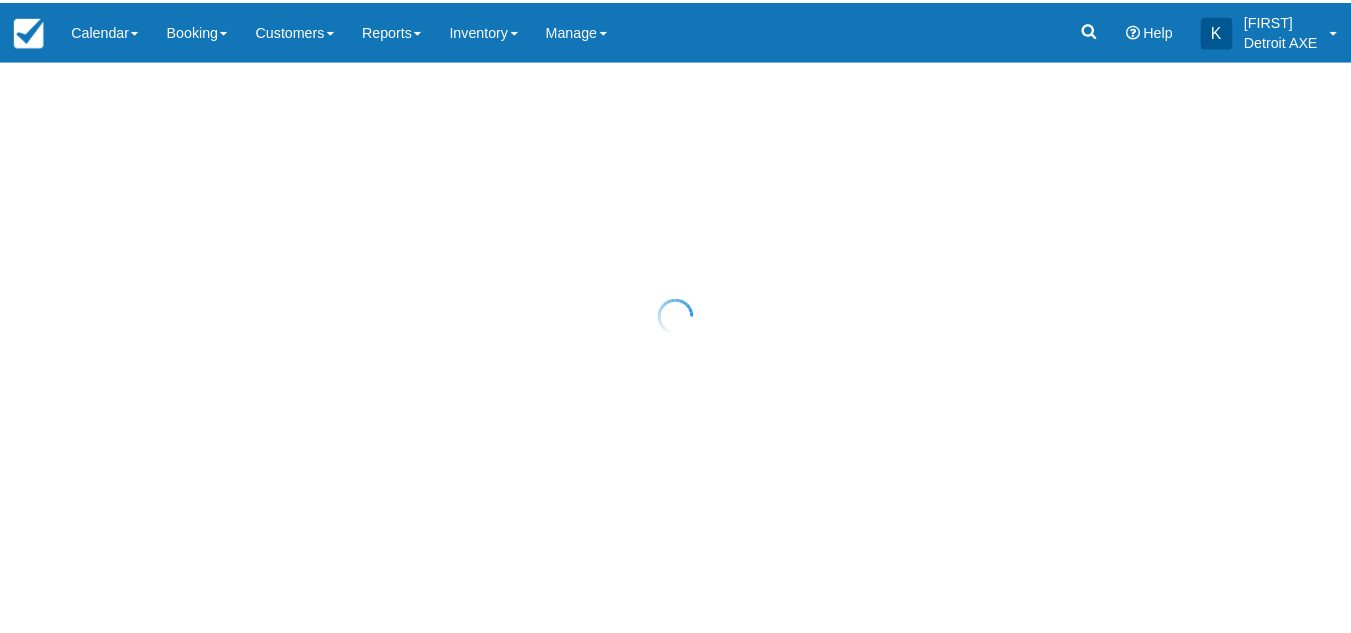 scroll, scrollTop: 0, scrollLeft: 0, axis: both 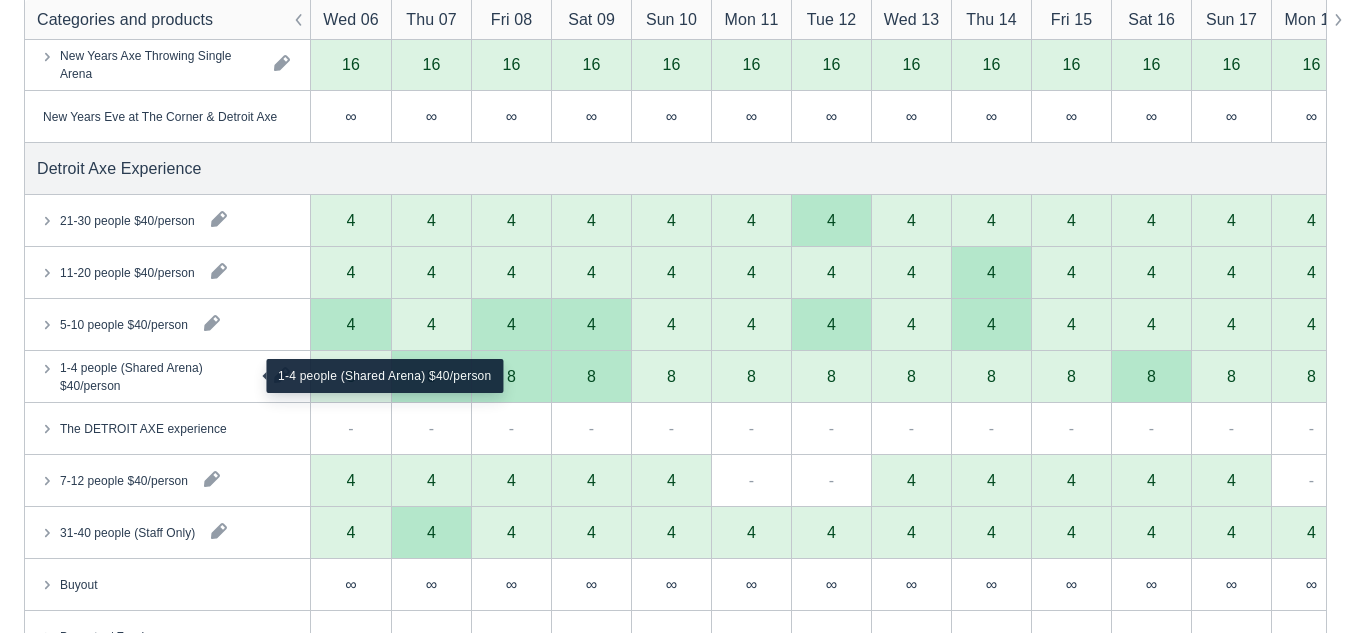 click on "1-4 people (Shared Arena) $40/person" at bounding box center [159, 376] 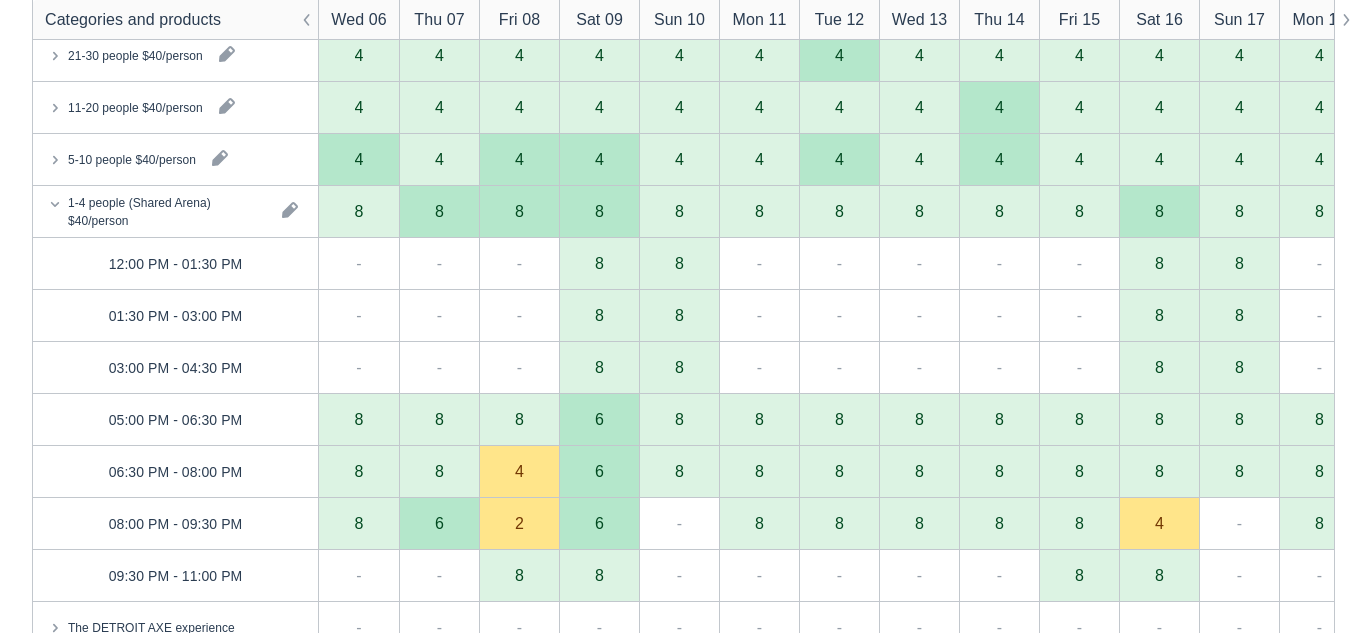 scroll, scrollTop: 739, scrollLeft: 0, axis: vertical 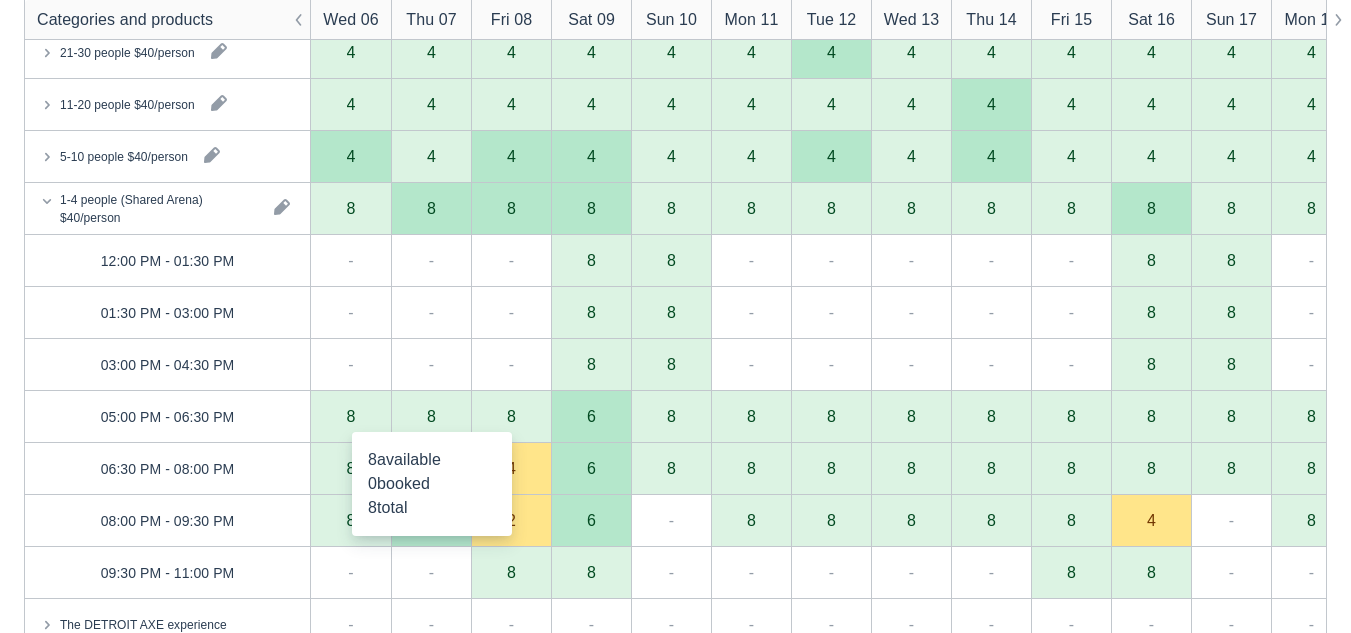 click on "8" at bounding box center [431, 417] 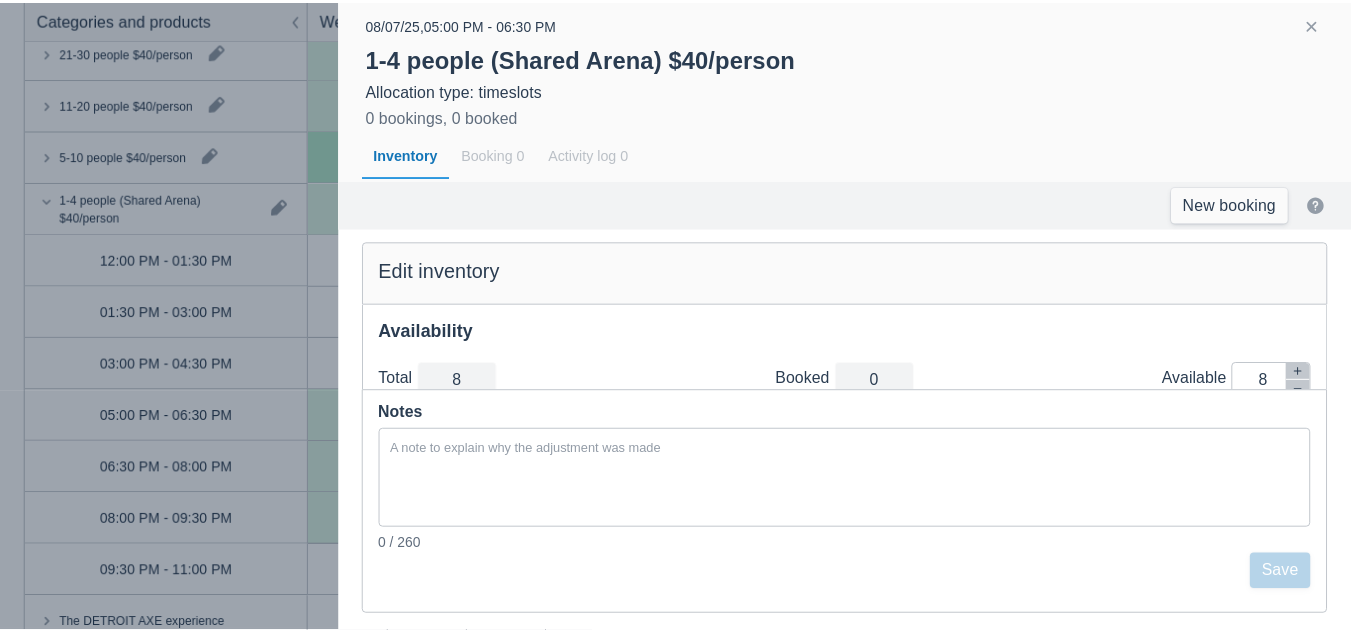 scroll, scrollTop: 47, scrollLeft: 0, axis: vertical 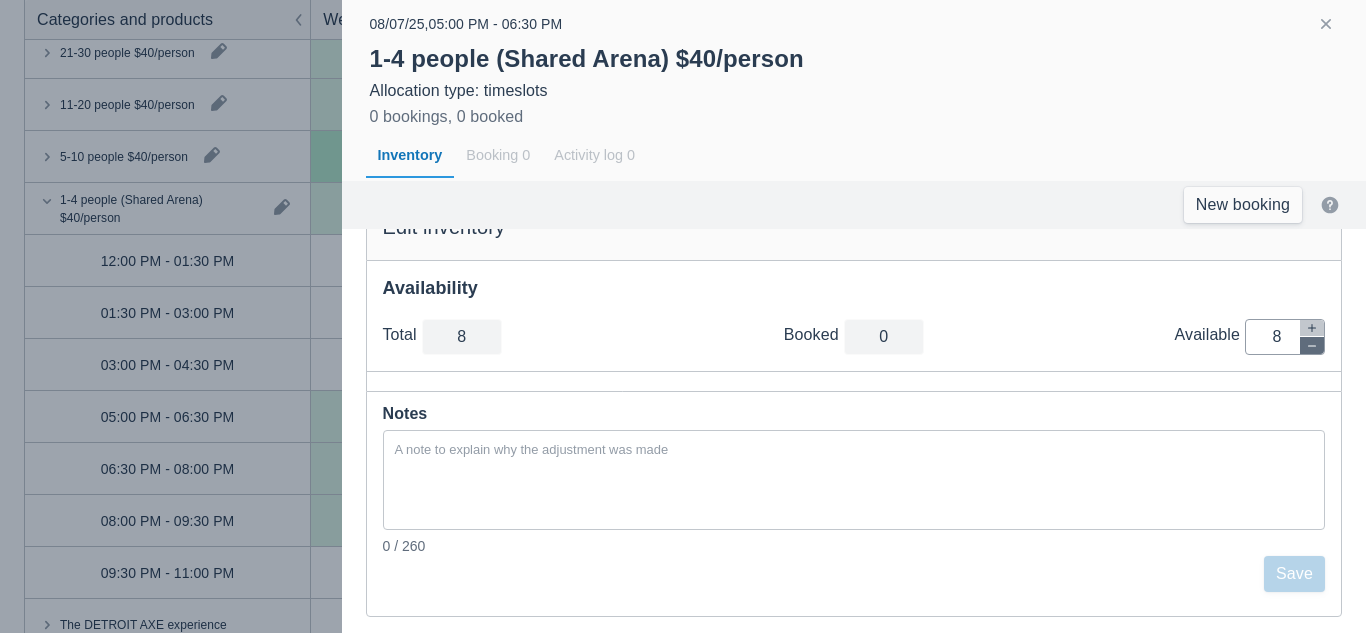 click at bounding box center [1312, 345] 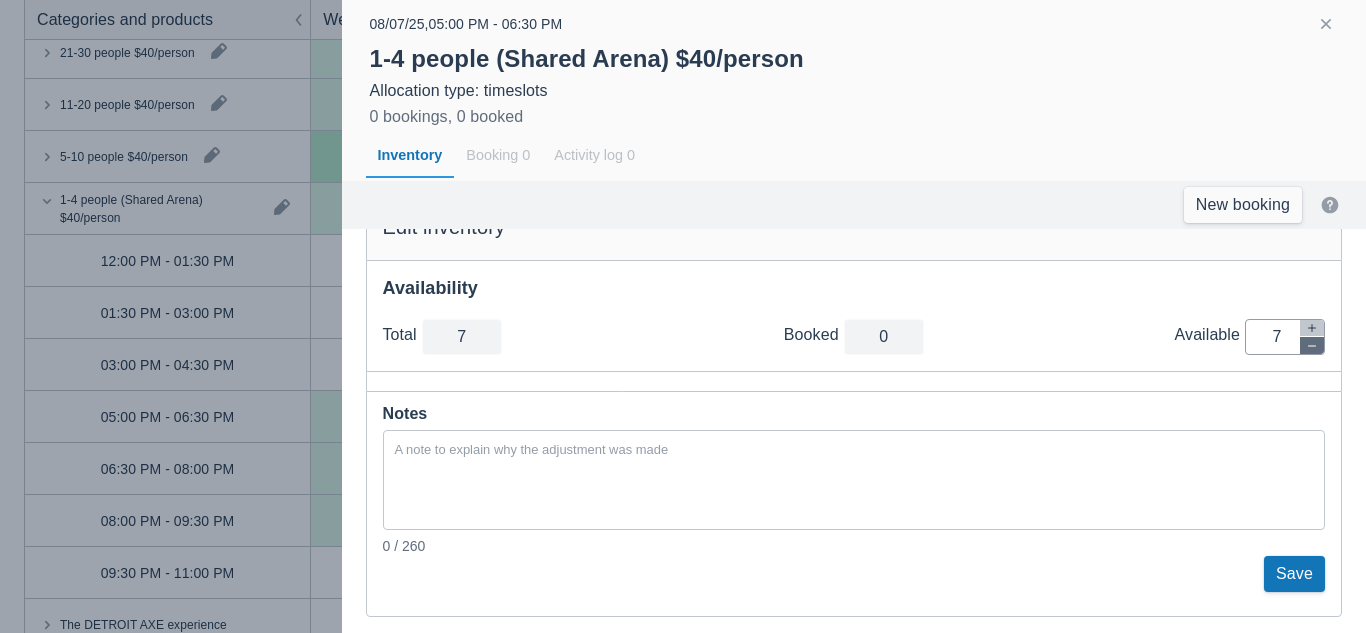 click at bounding box center (1312, 345) 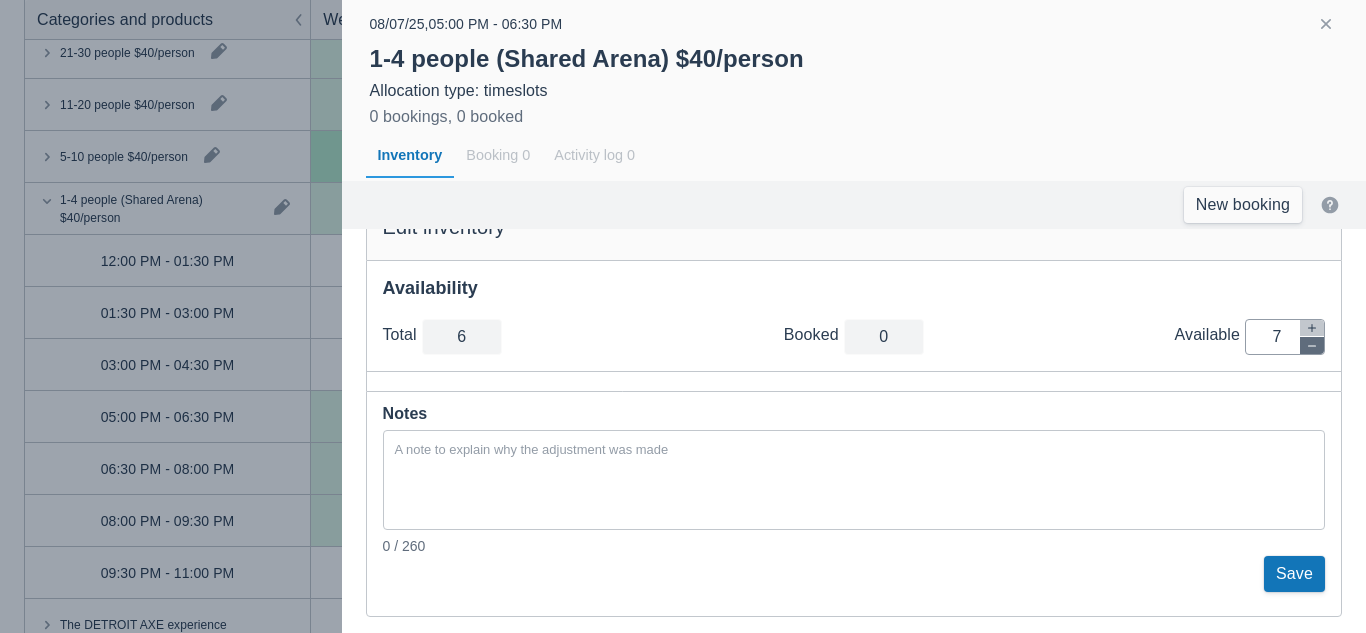 type on "6" 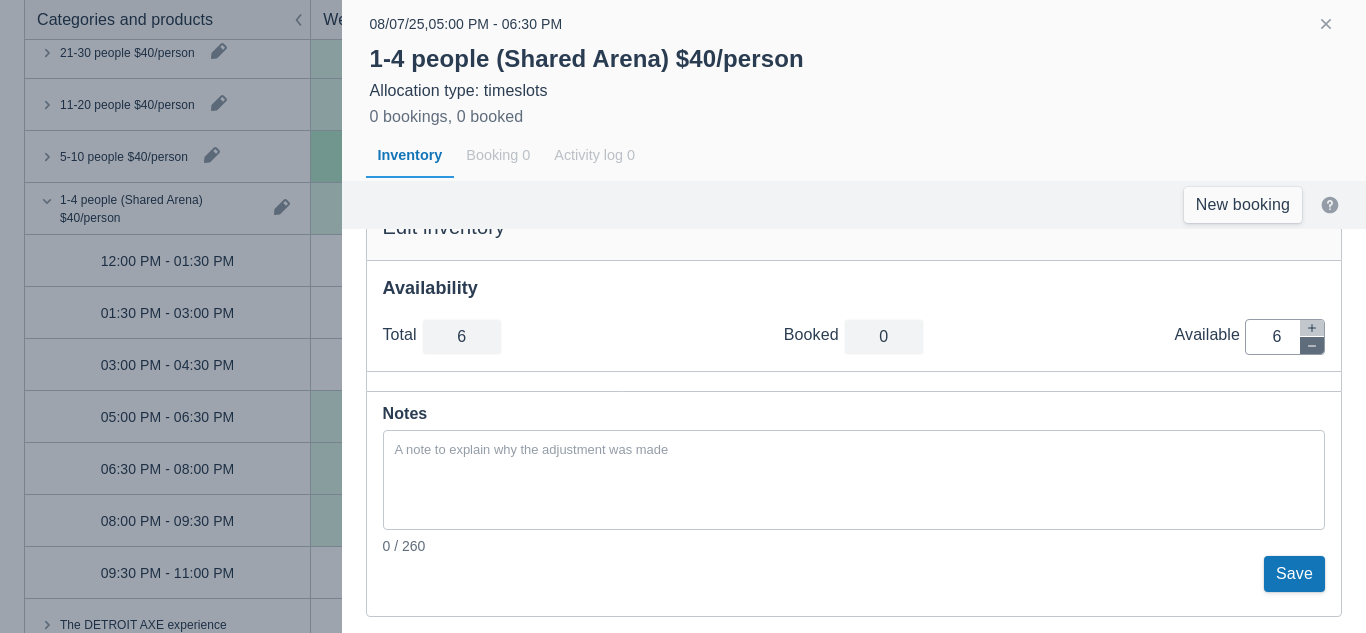 click at bounding box center (1312, 345) 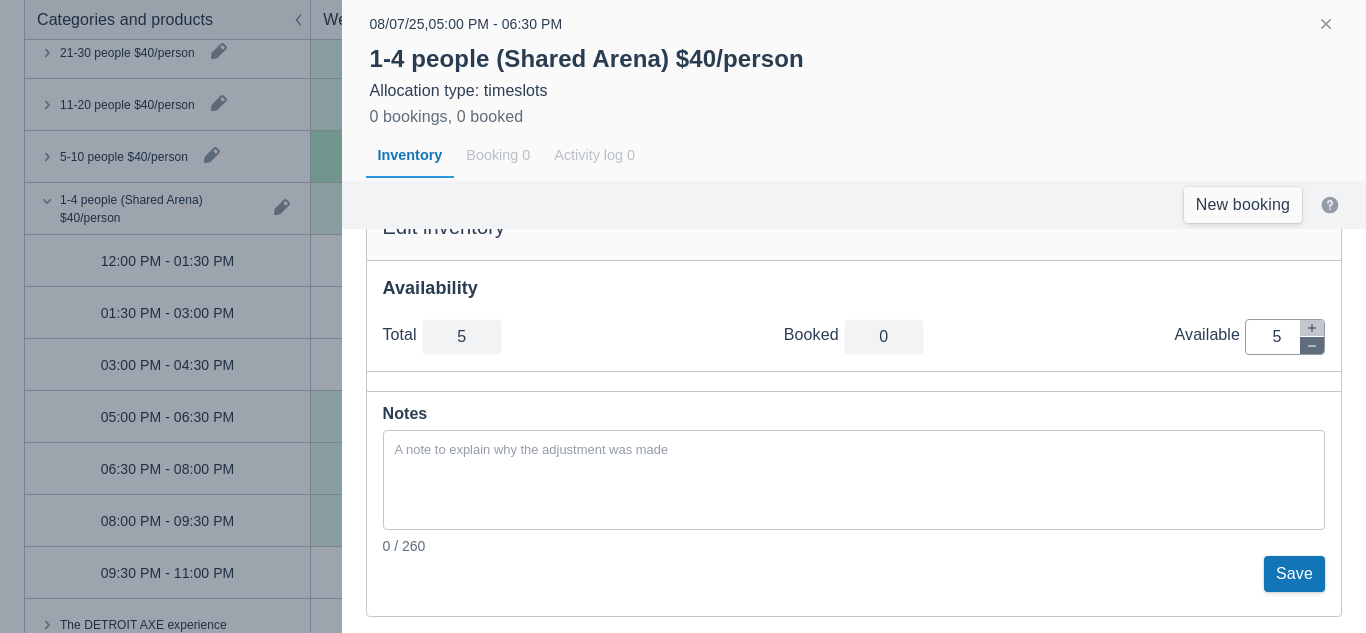 click at bounding box center [1312, 345] 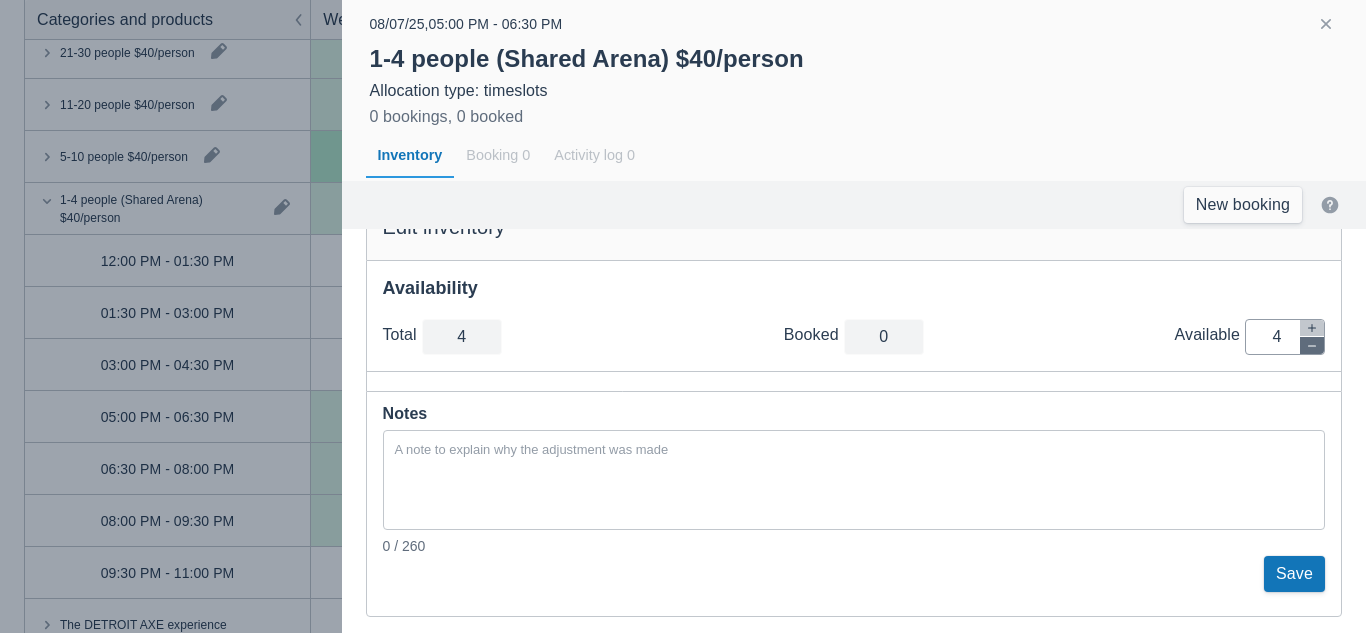 click at bounding box center [1312, 345] 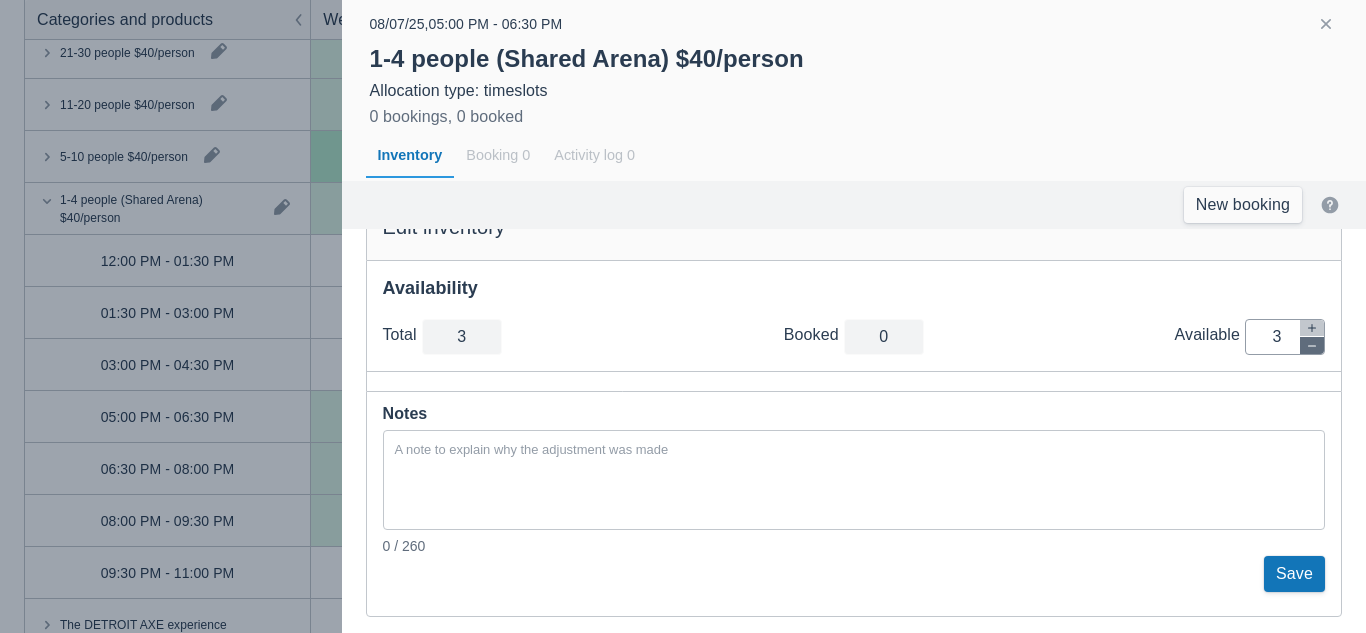 click at bounding box center [1312, 345] 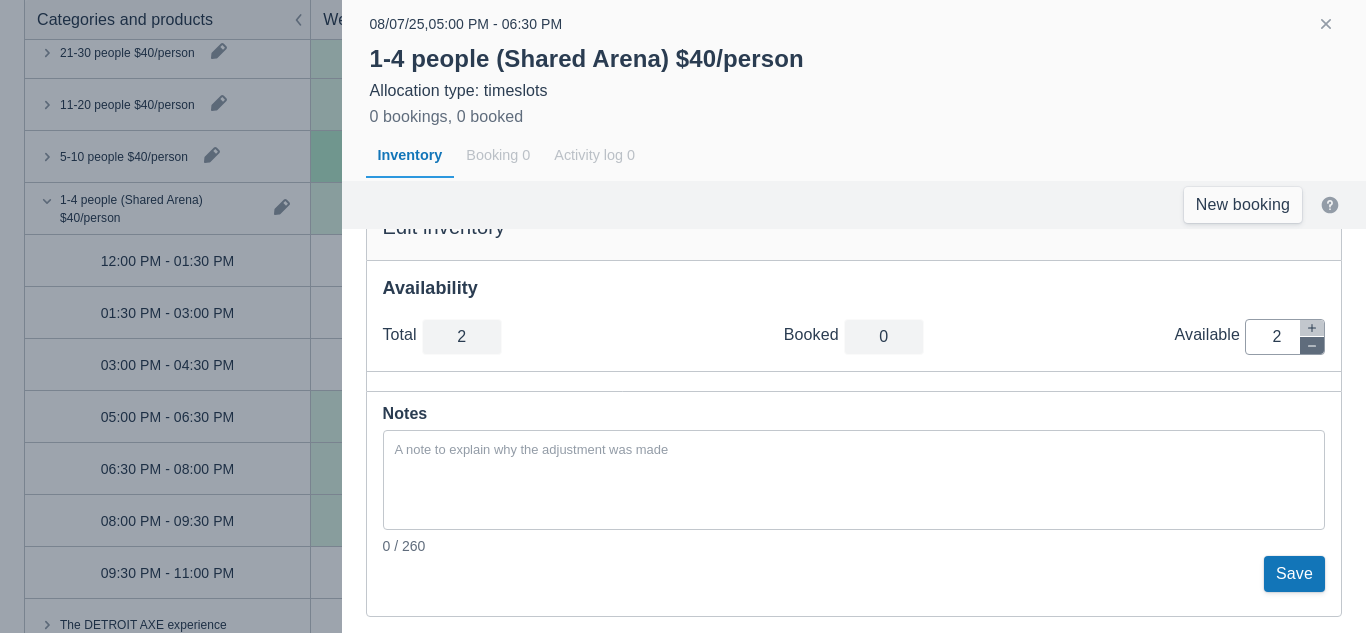 click at bounding box center [1312, 345] 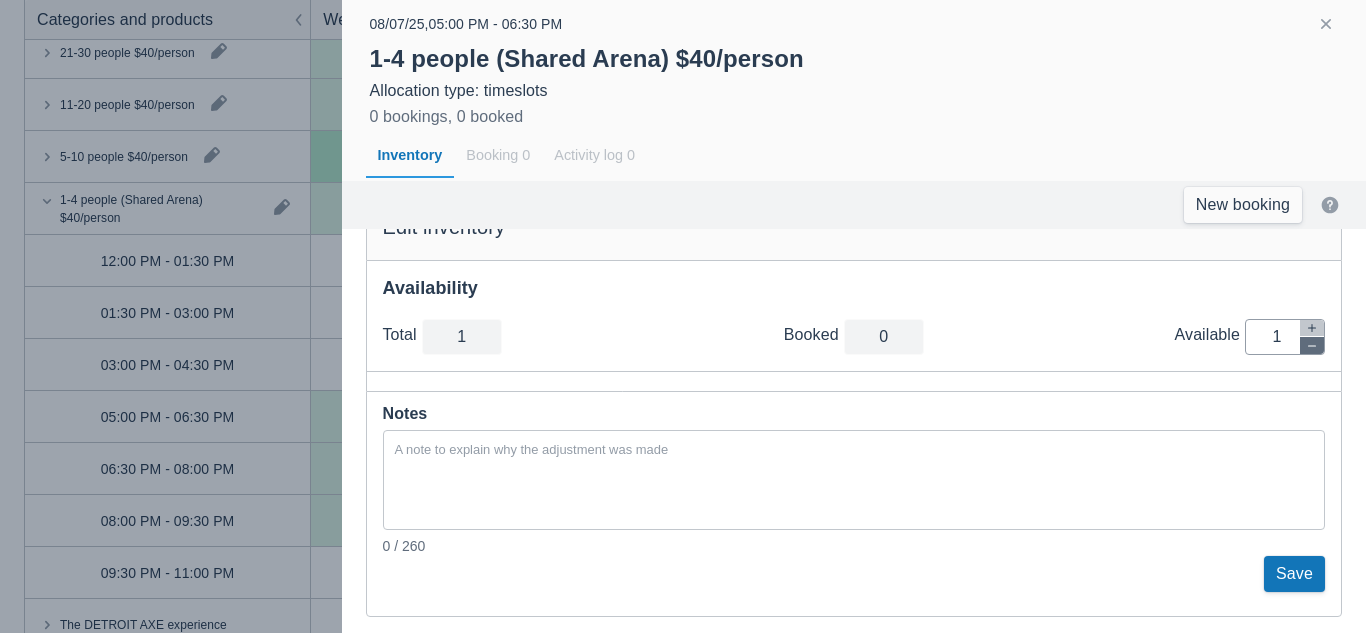 click at bounding box center [1312, 345] 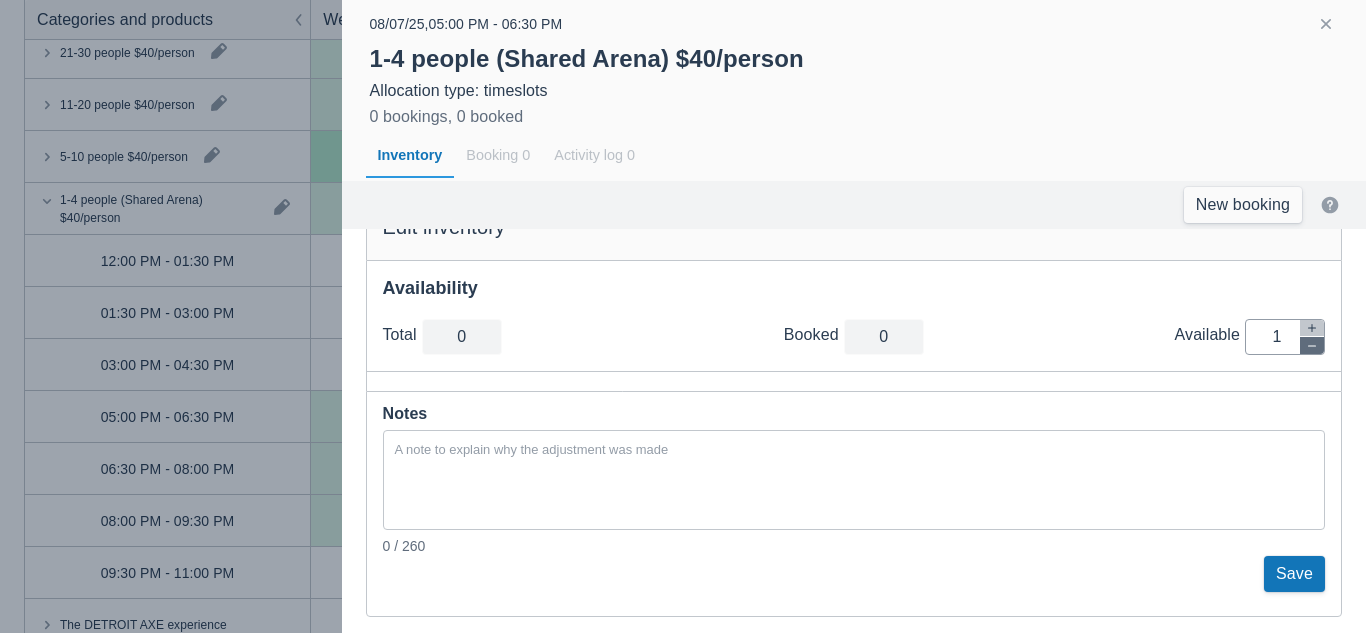 type on "0" 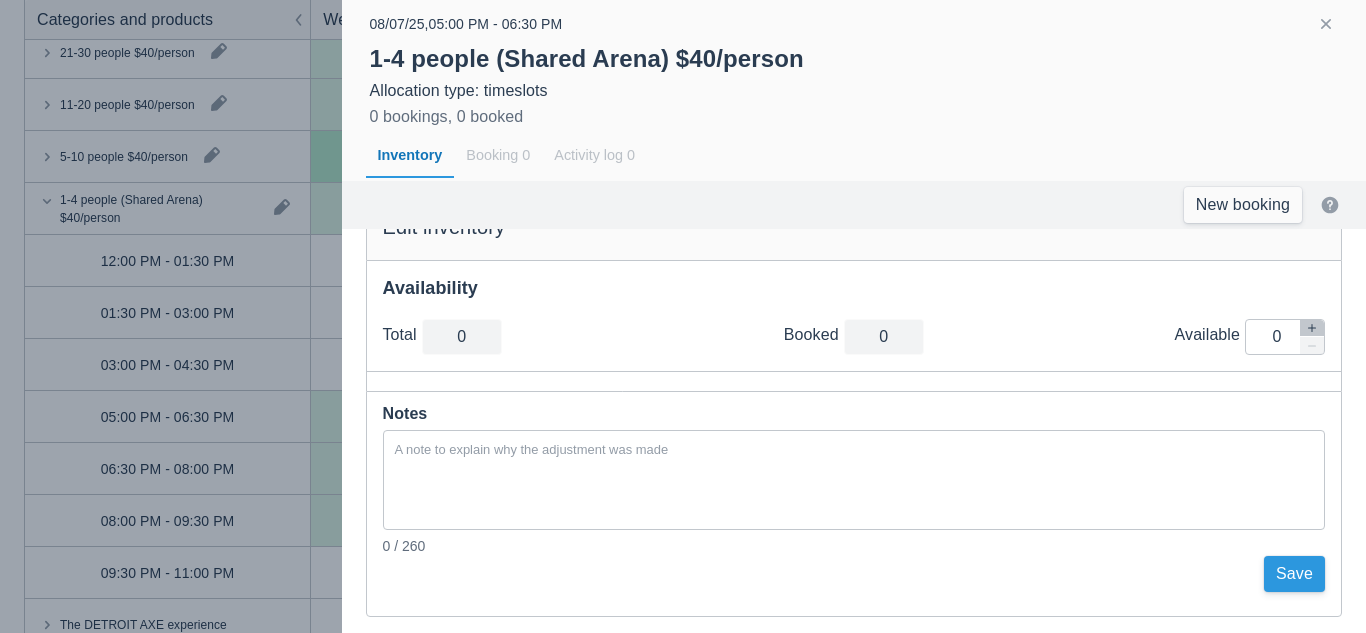 click on "Save" at bounding box center (1294, 574) 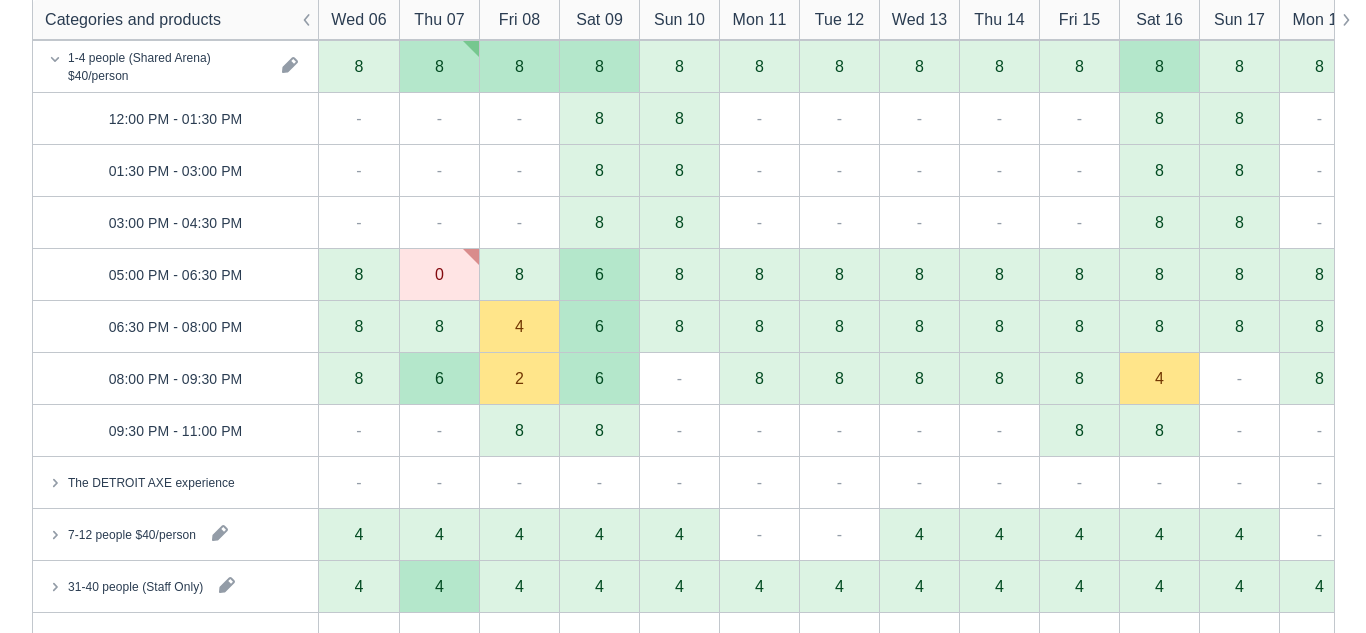 scroll, scrollTop: 882, scrollLeft: 0, axis: vertical 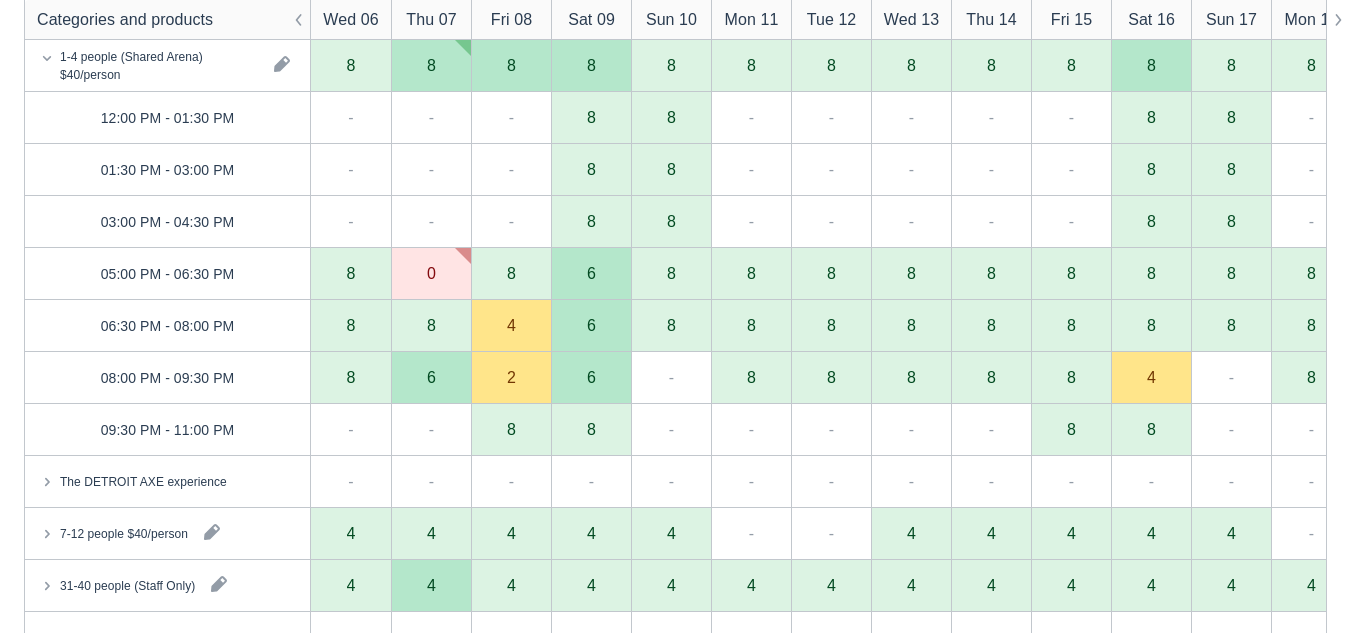 click on "8" at bounding box center [431, 325] 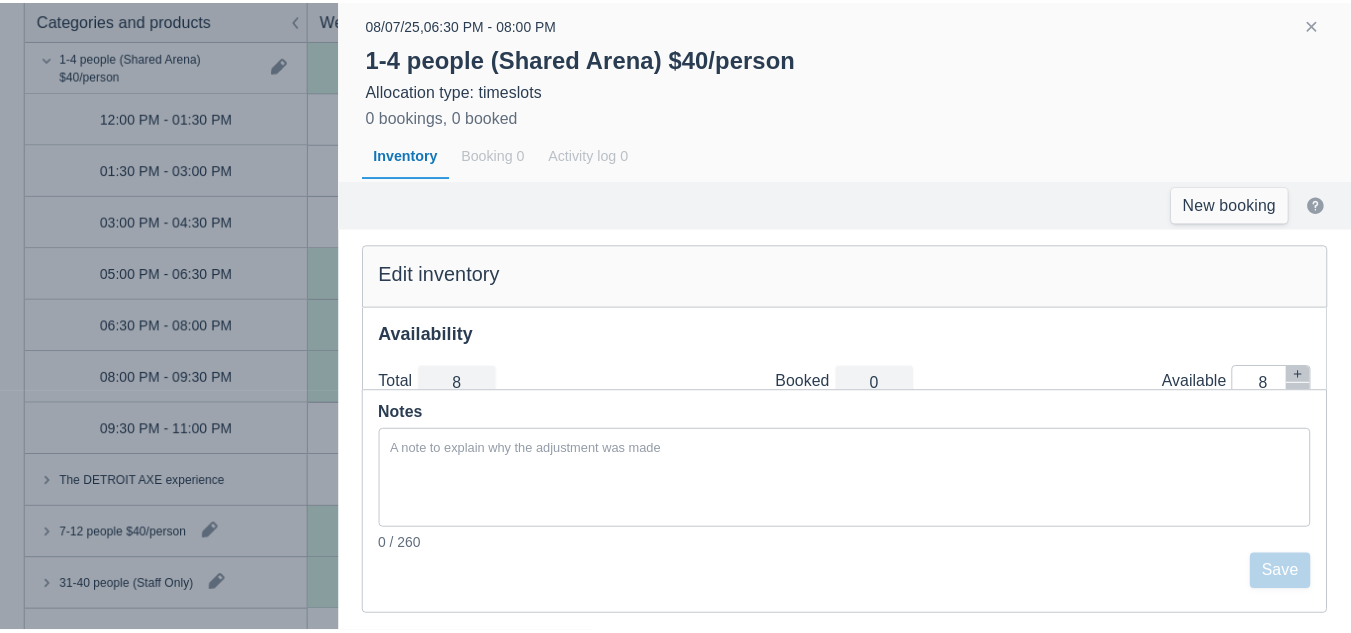 scroll, scrollTop: 47, scrollLeft: 0, axis: vertical 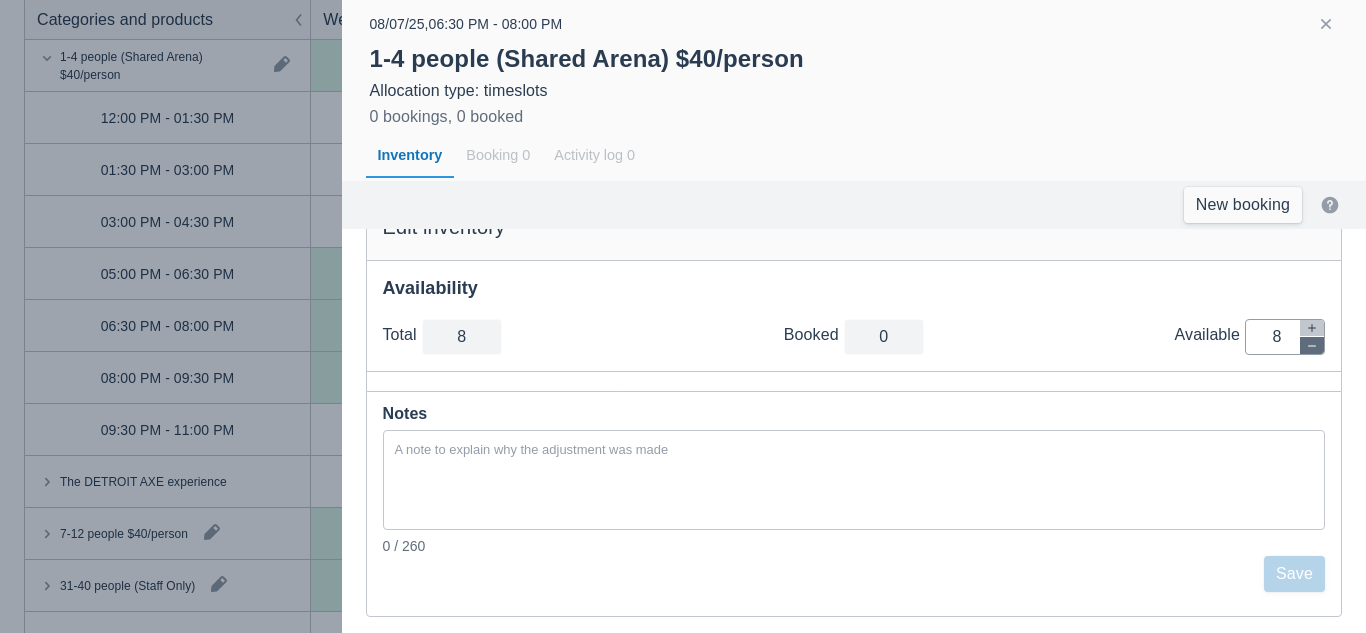 click at bounding box center (1312, 345) 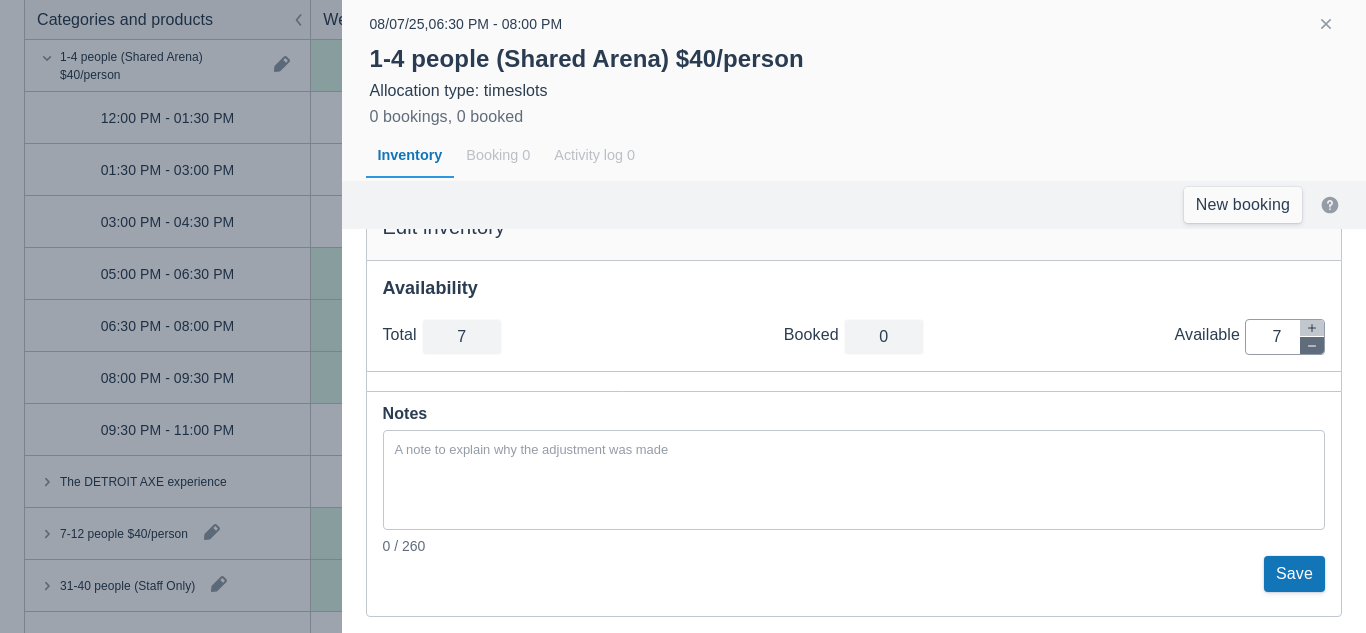 click at bounding box center (1312, 345) 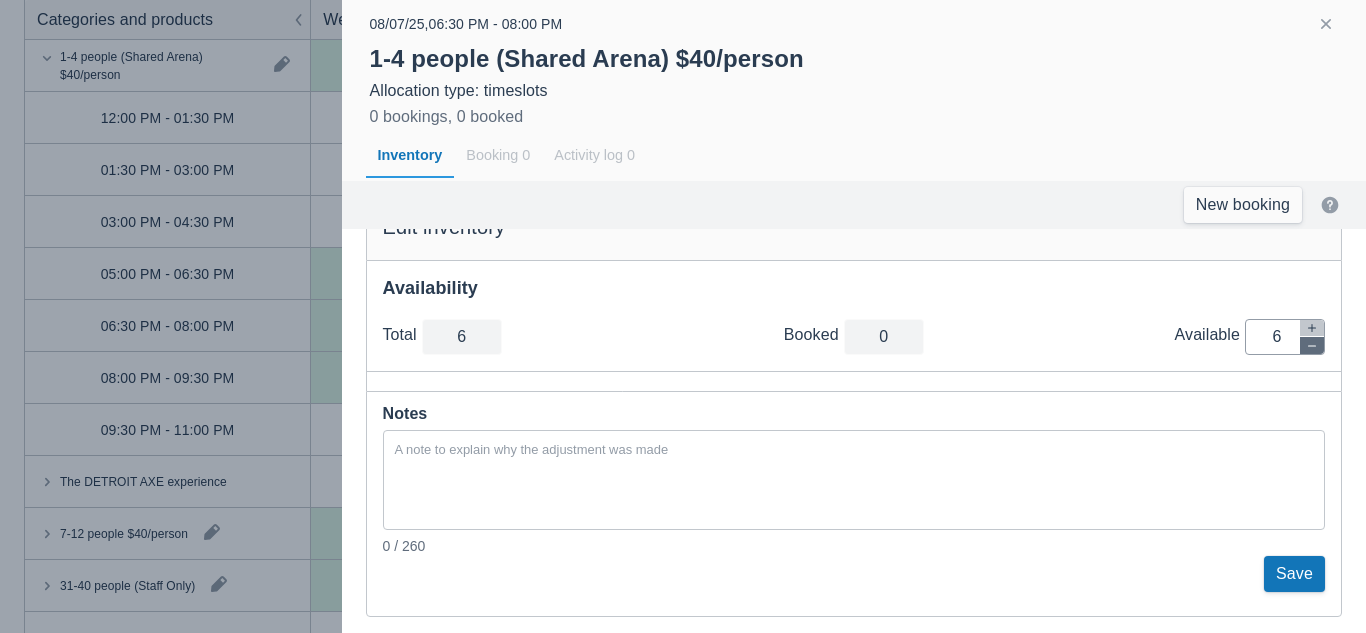 click at bounding box center (1312, 345) 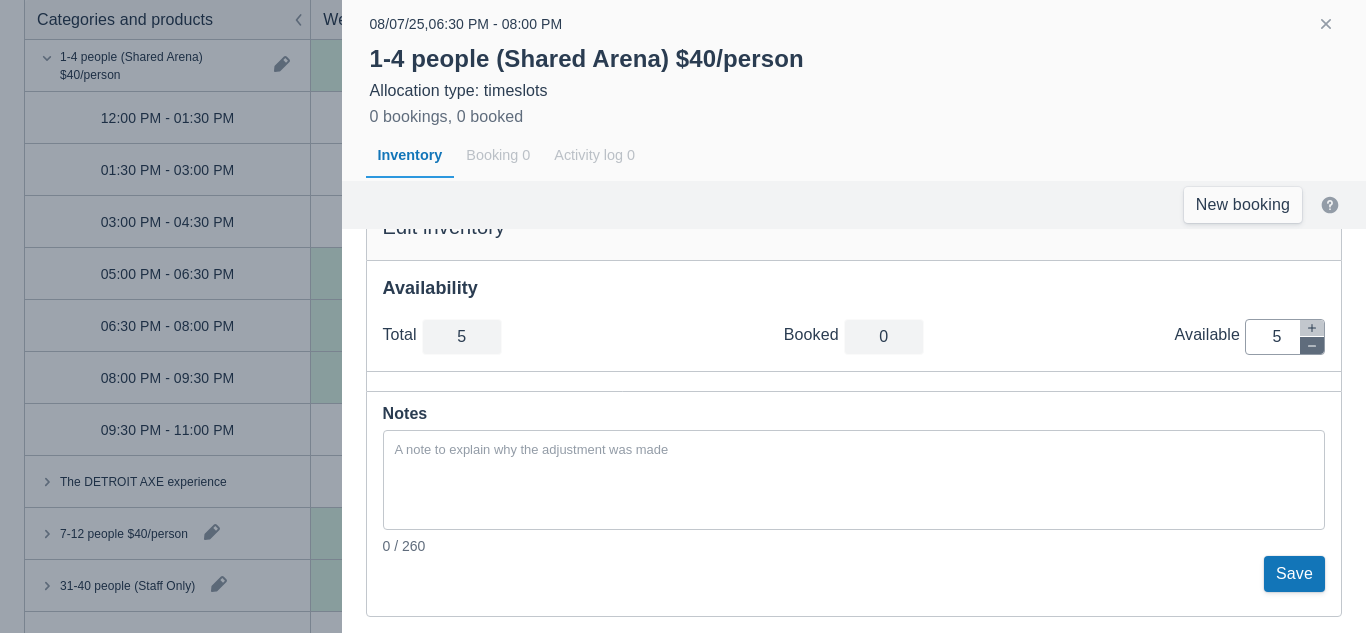 click at bounding box center (1312, 345) 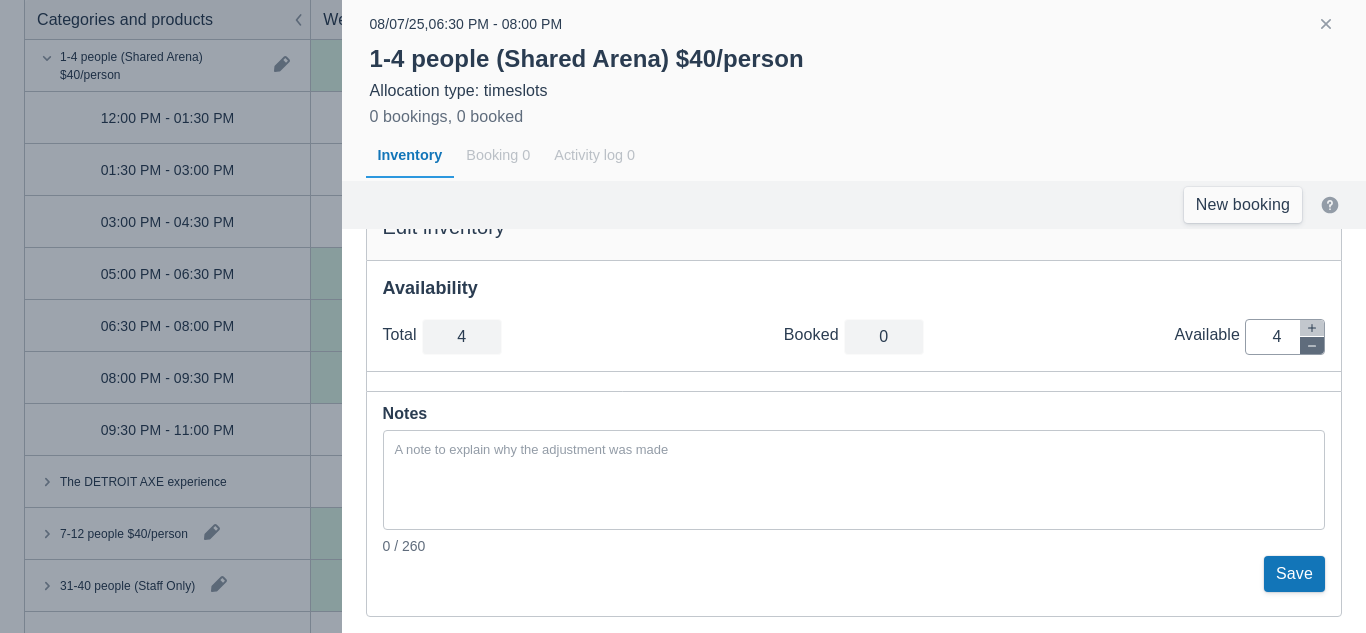 click at bounding box center [1312, 345] 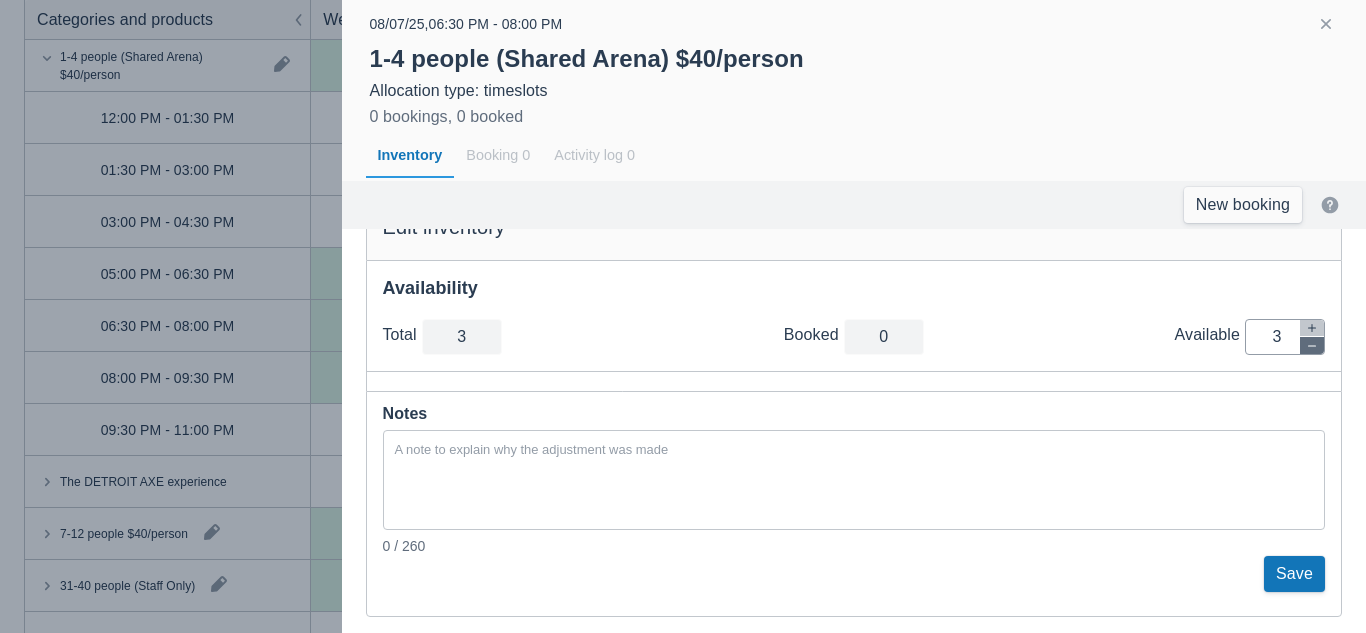 click at bounding box center (1312, 345) 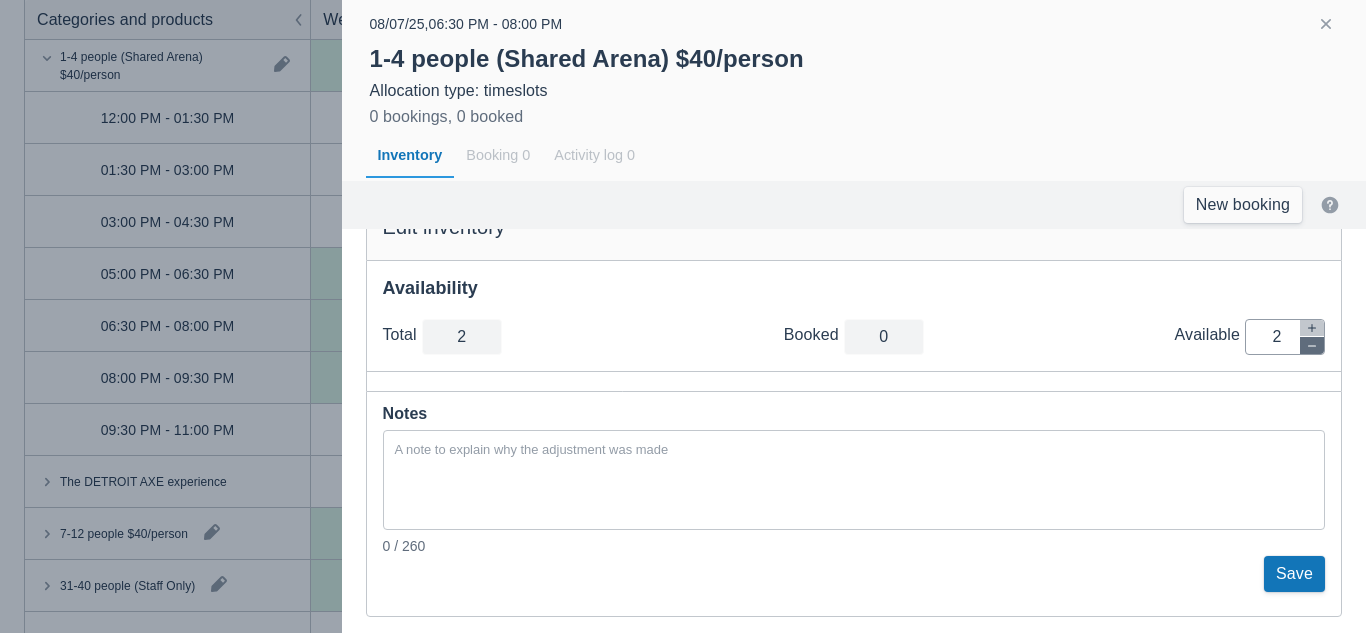 click at bounding box center [1312, 345] 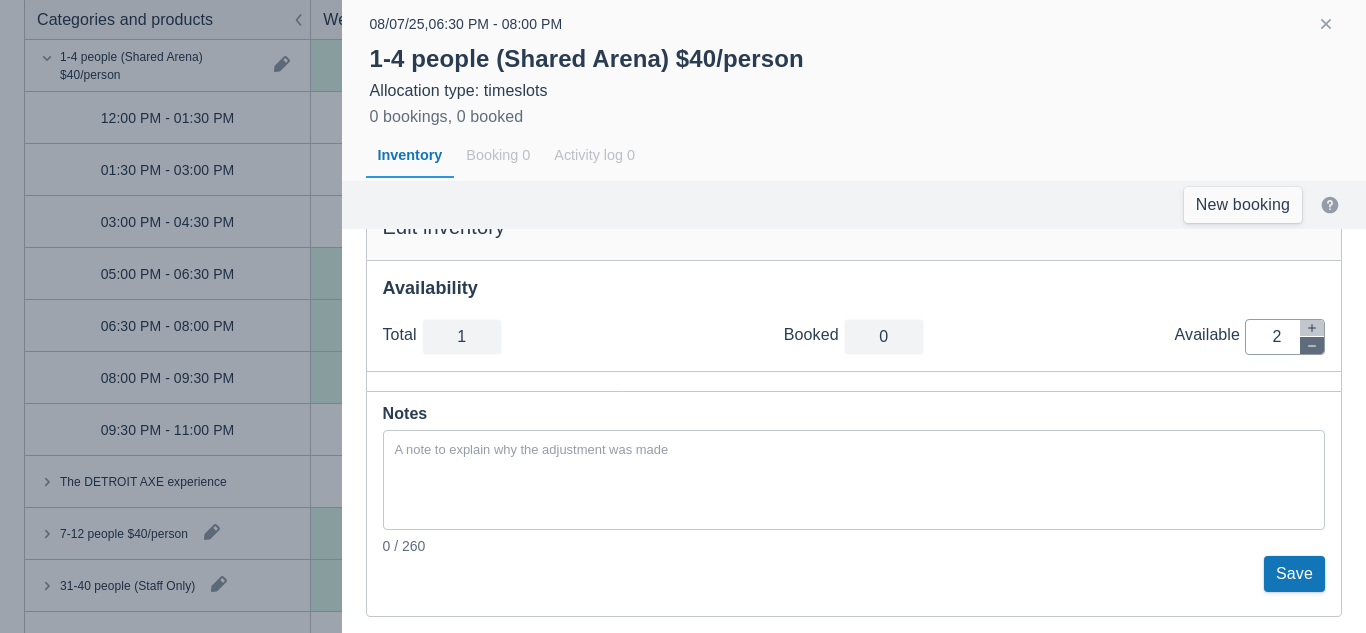 type on "1" 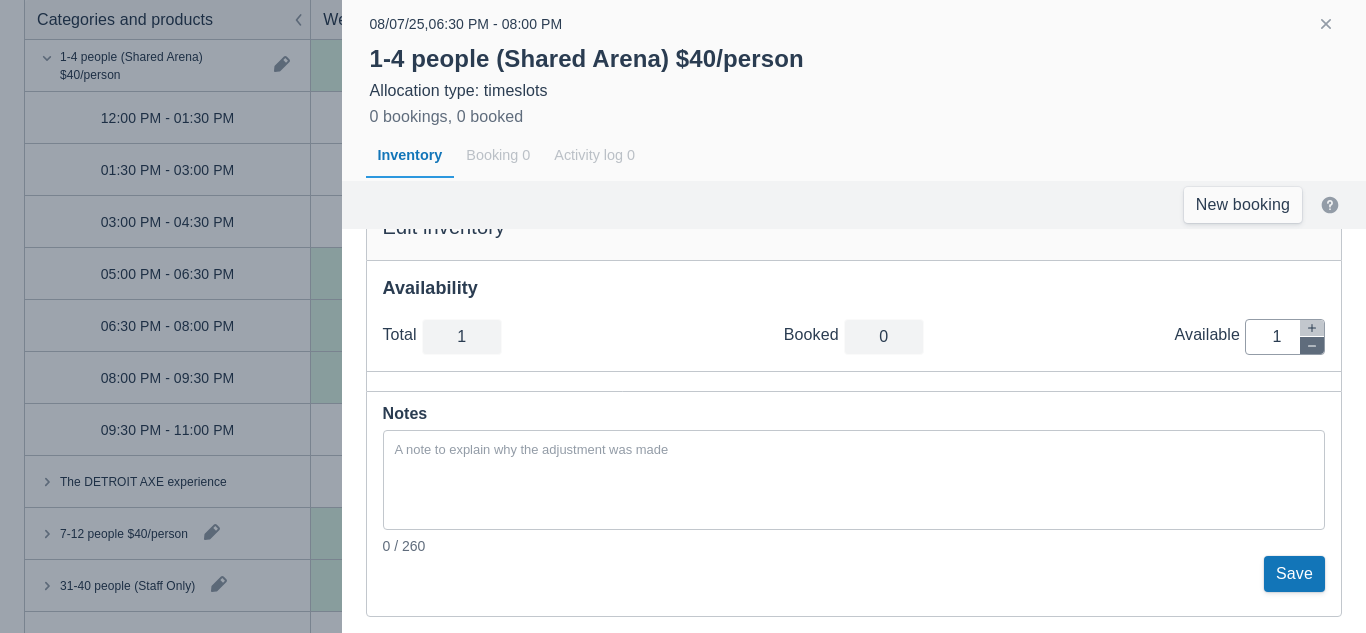 click at bounding box center [1312, 345] 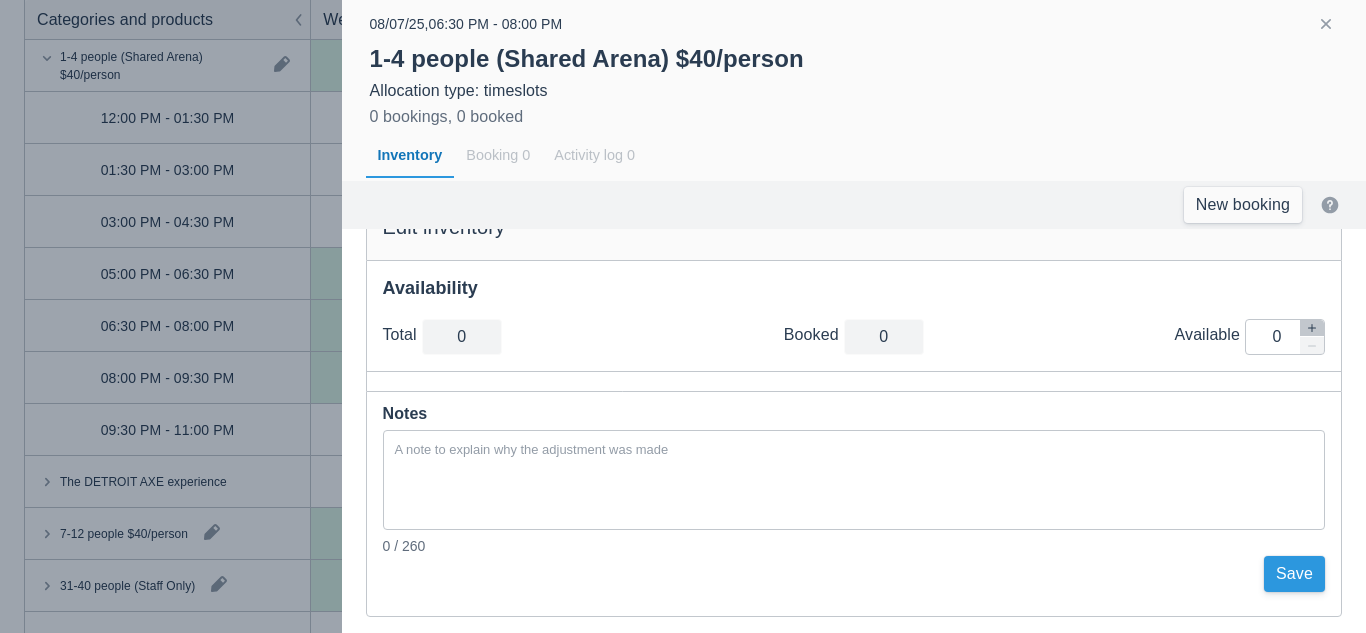 click on "Save" at bounding box center (1294, 574) 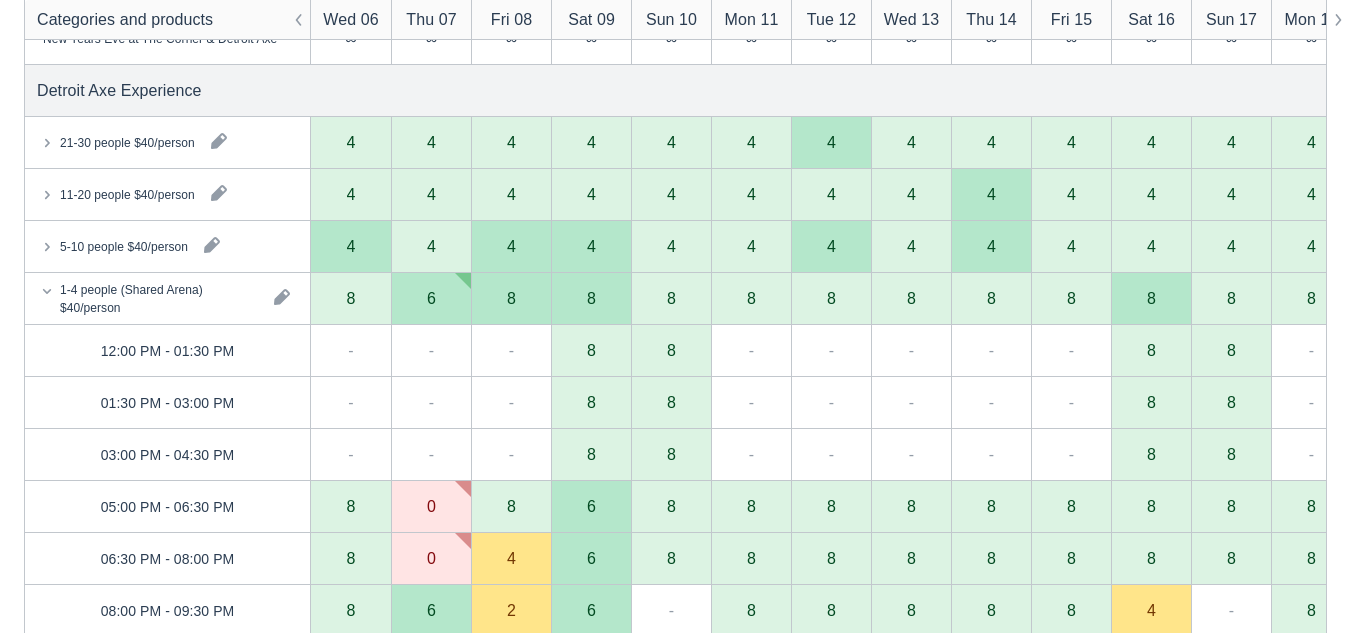 scroll, scrollTop: 641, scrollLeft: 0, axis: vertical 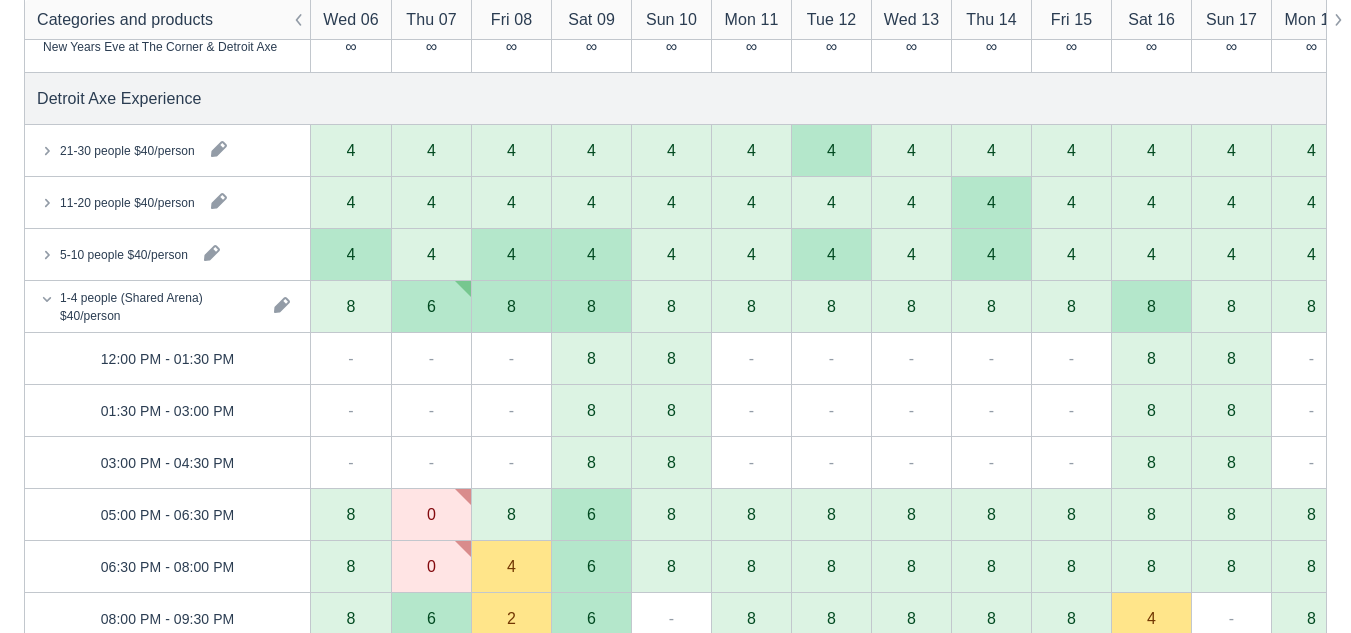 click on "1-4 people (Shared Arena) $40/person" at bounding box center (167, 306) 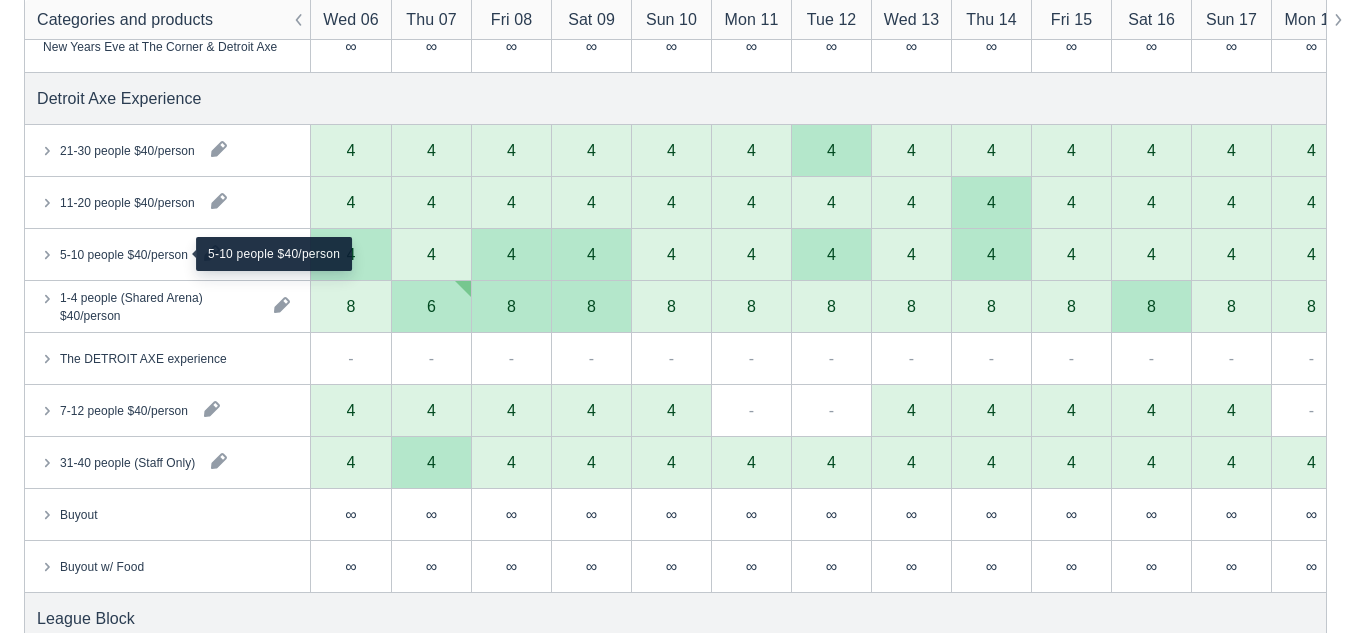 click on "5-10 people $40/person" at bounding box center [124, 254] 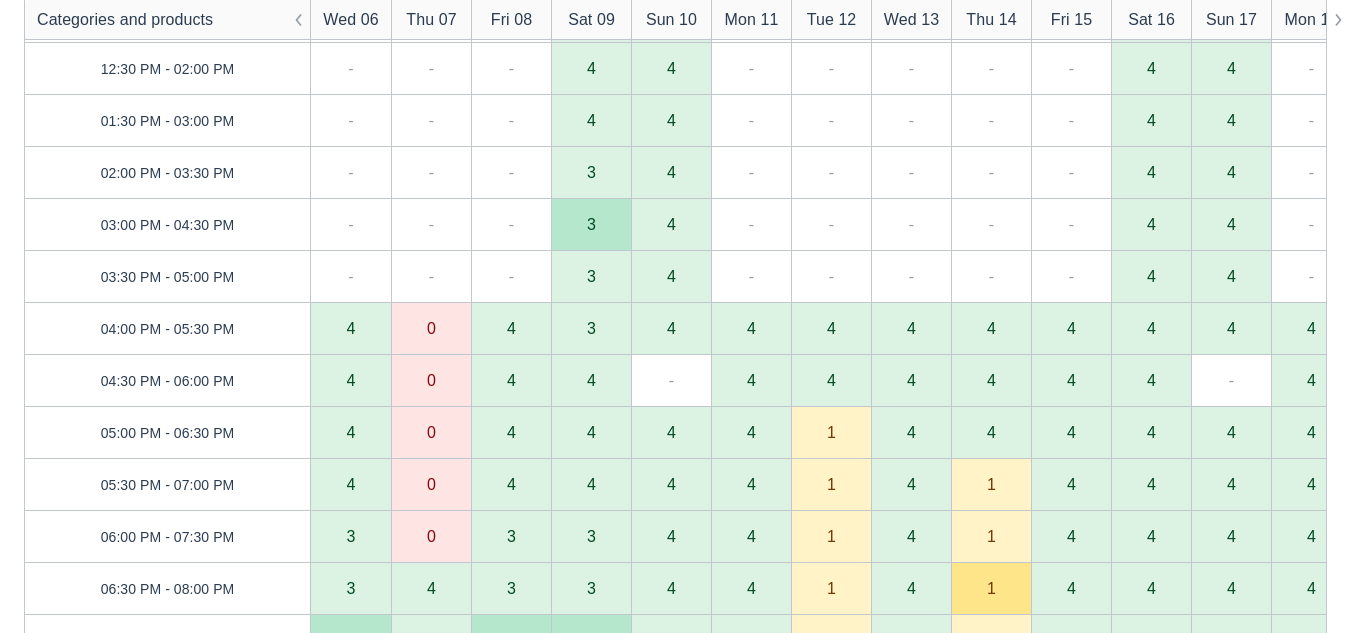 scroll, scrollTop: 559, scrollLeft: 0, axis: vertical 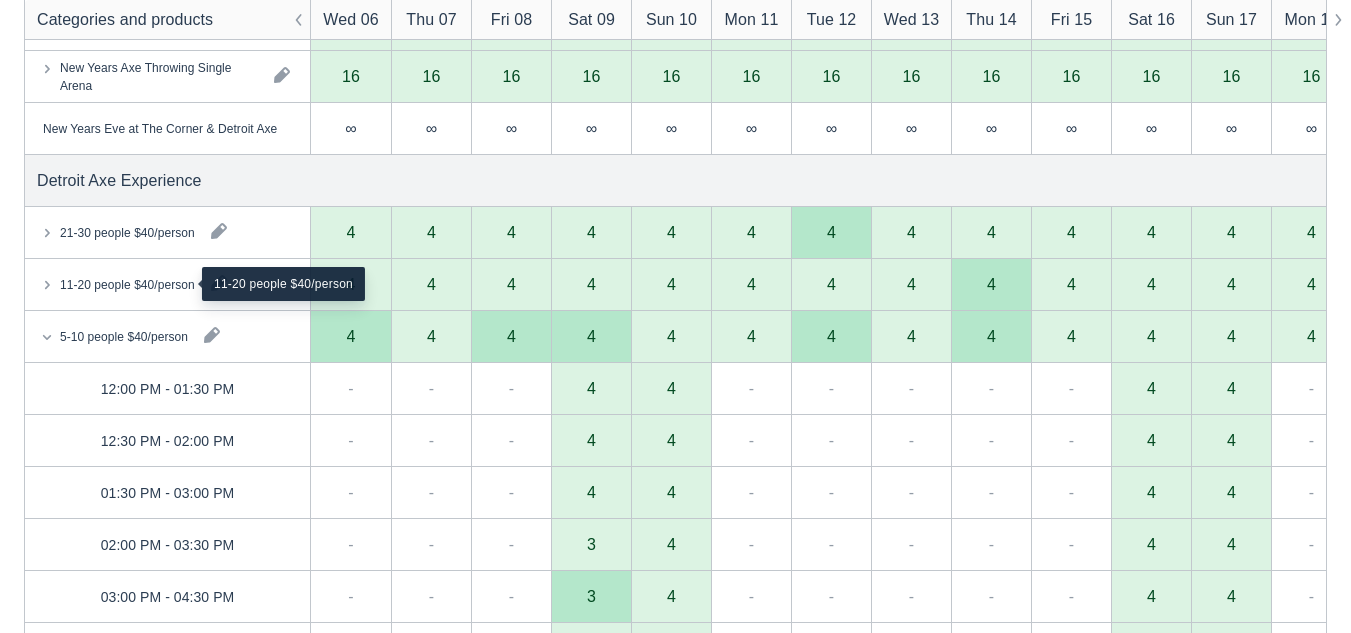 click on "11-20 people $40/person" at bounding box center [127, 284] 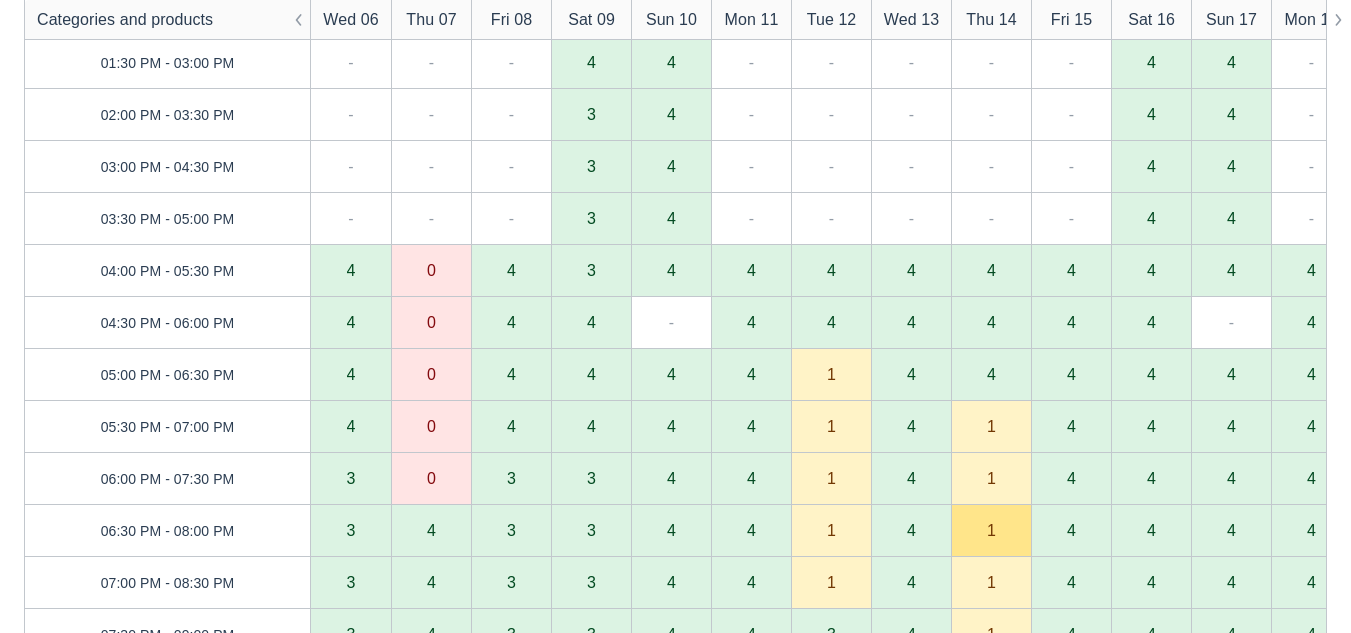 scroll, scrollTop: 938, scrollLeft: 0, axis: vertical 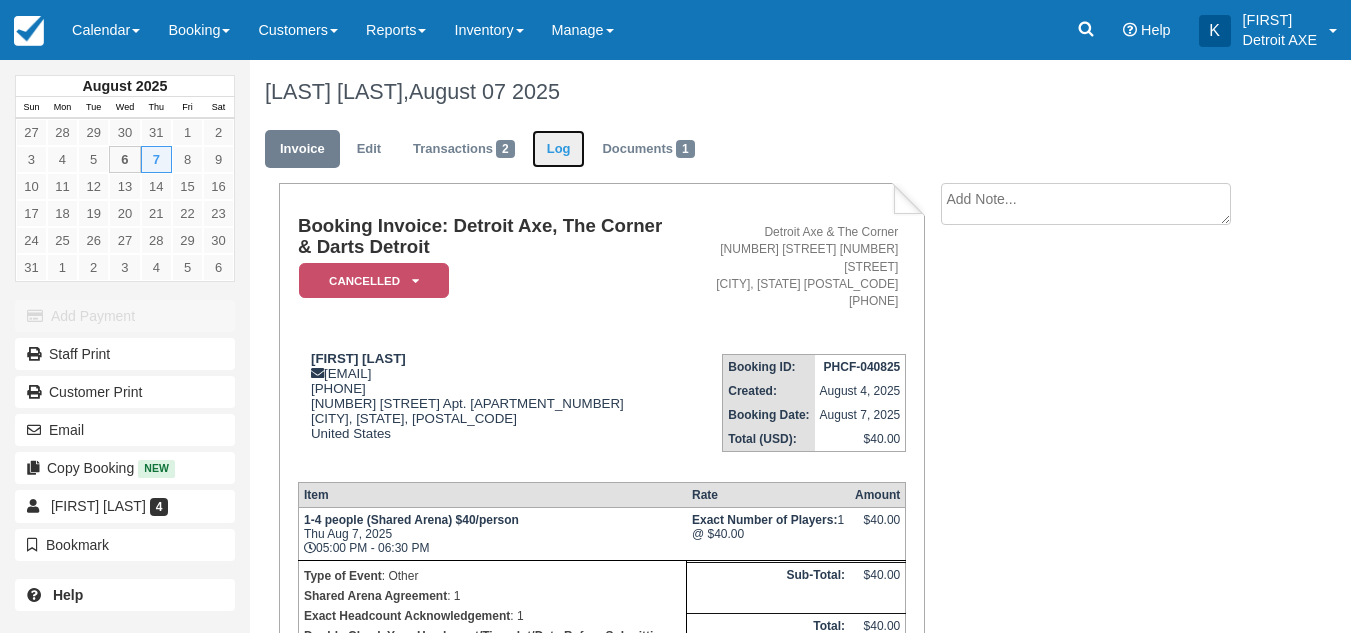 click on "Log" at bounding box center [559, 149] 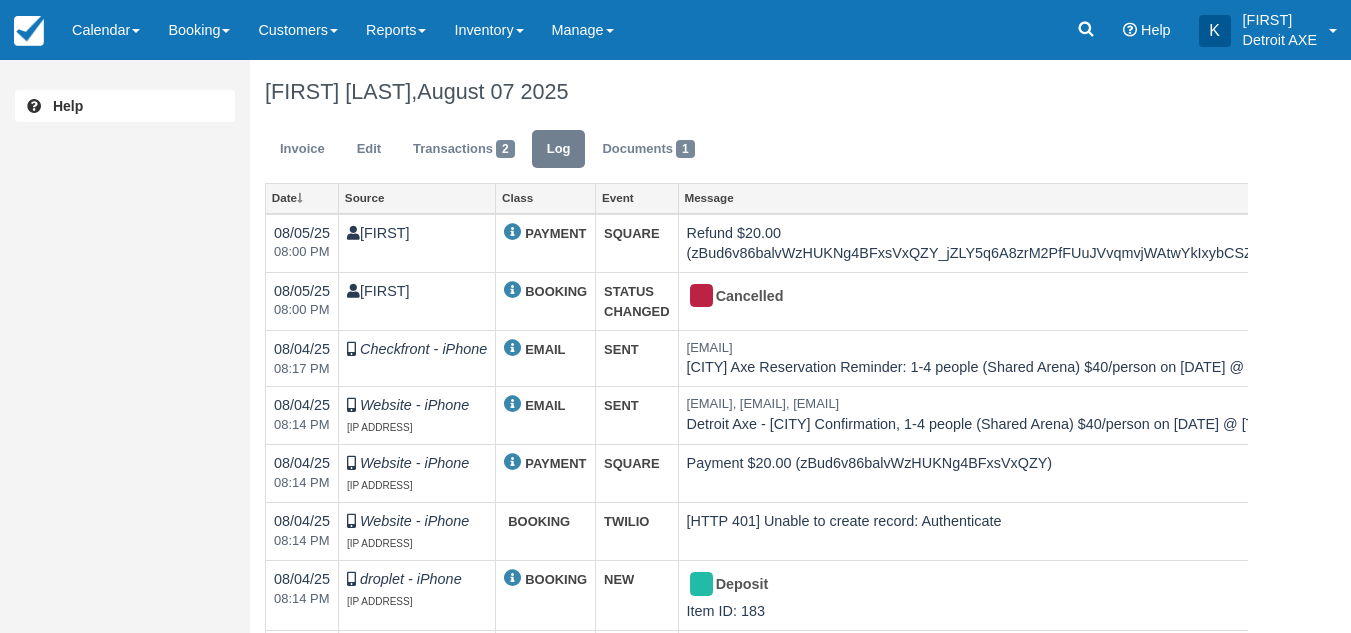 scroll, scrollTop: 0, scrollLeft: 0, axis: both 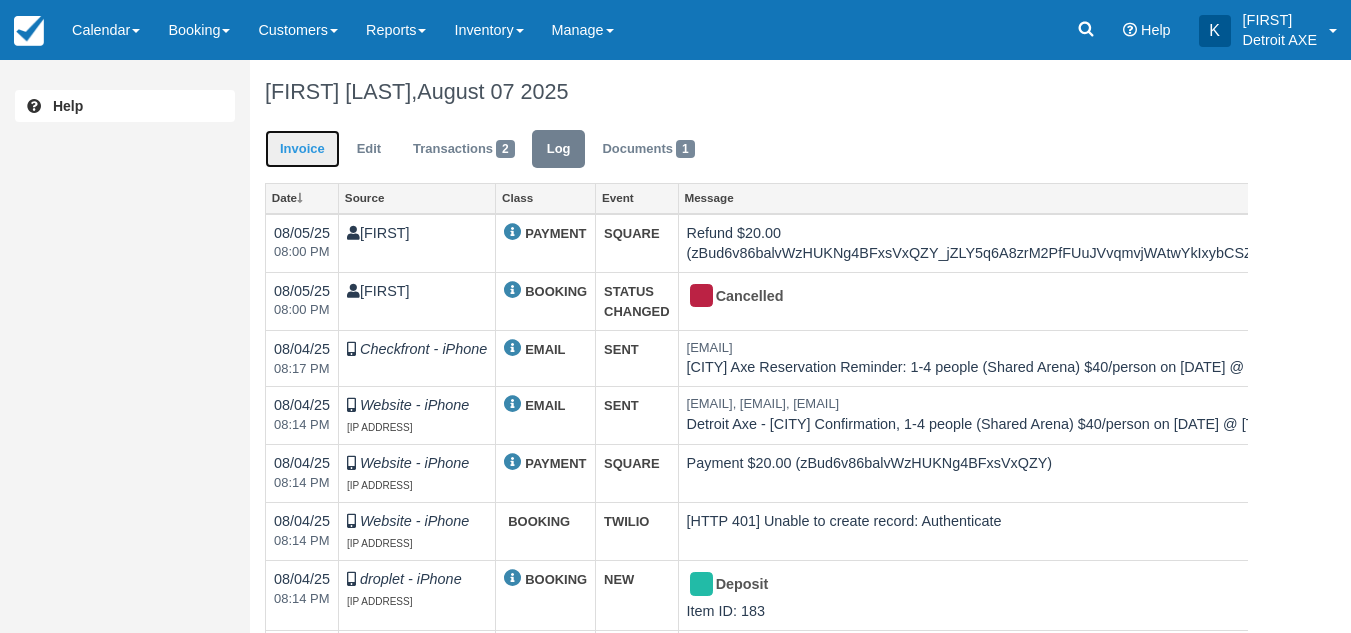 click on "Invoice" at bounding box center (302, 149) 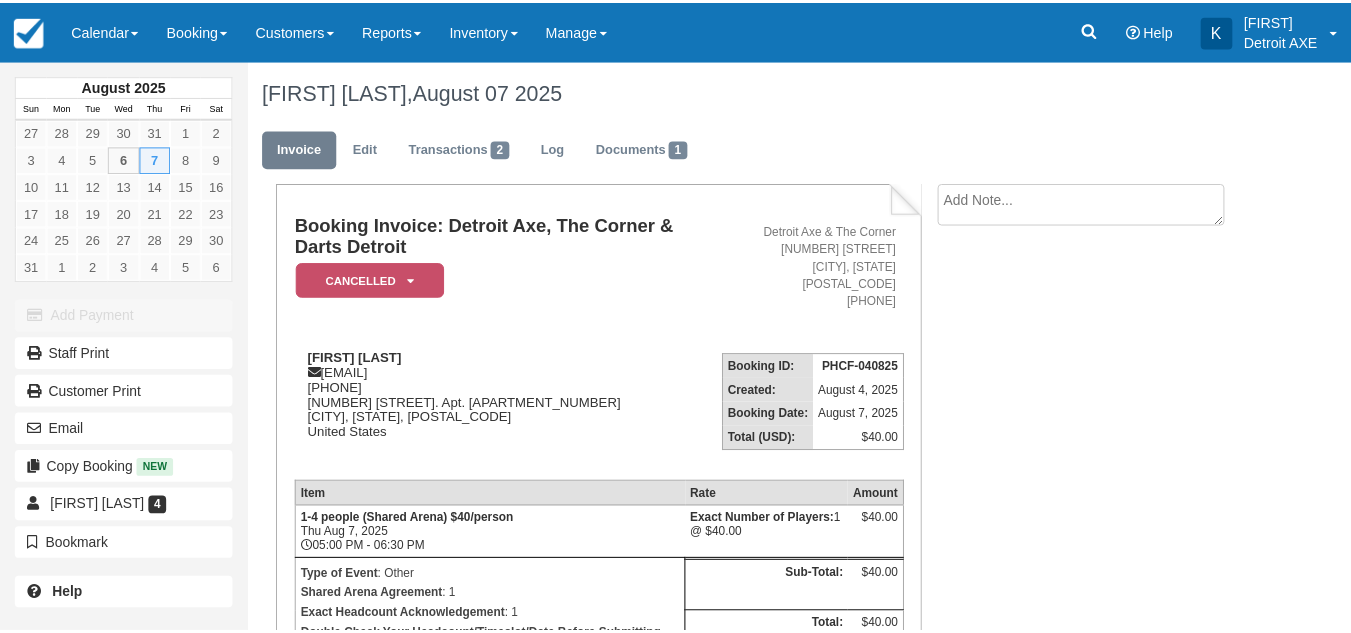 scroll, scrollTop: 0, scrollLeft: 0, axis: both 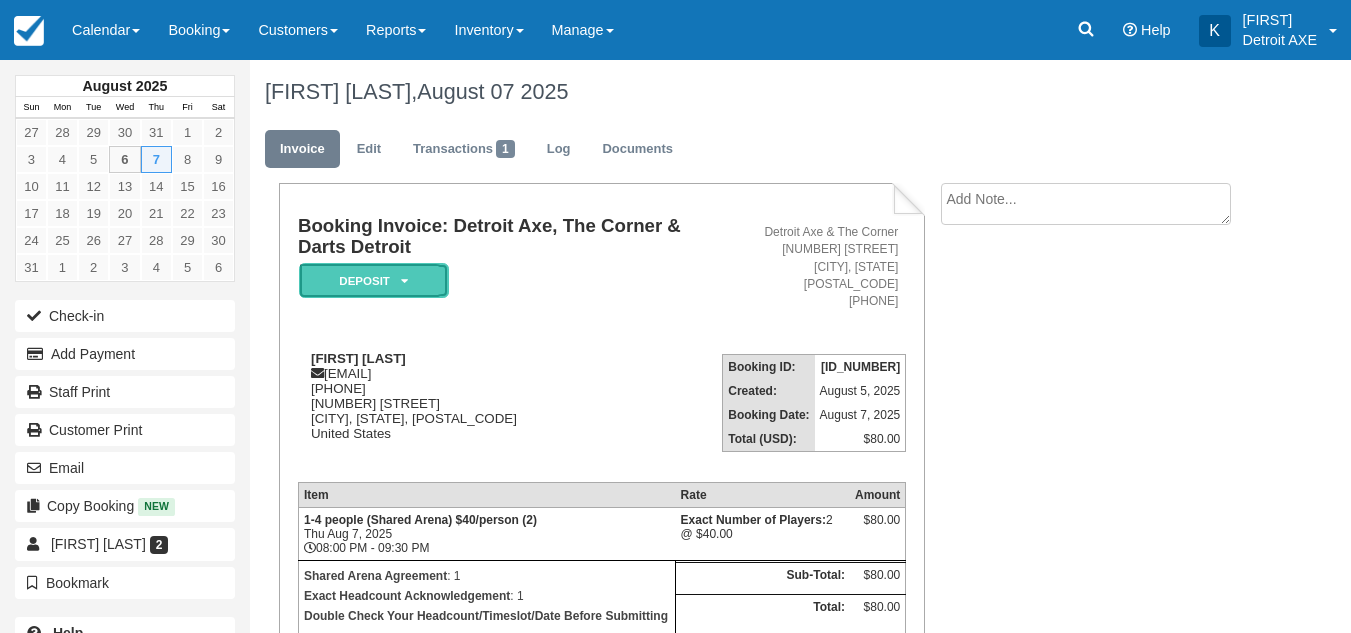 click on "Deposit" at bounding box center (374, 280) 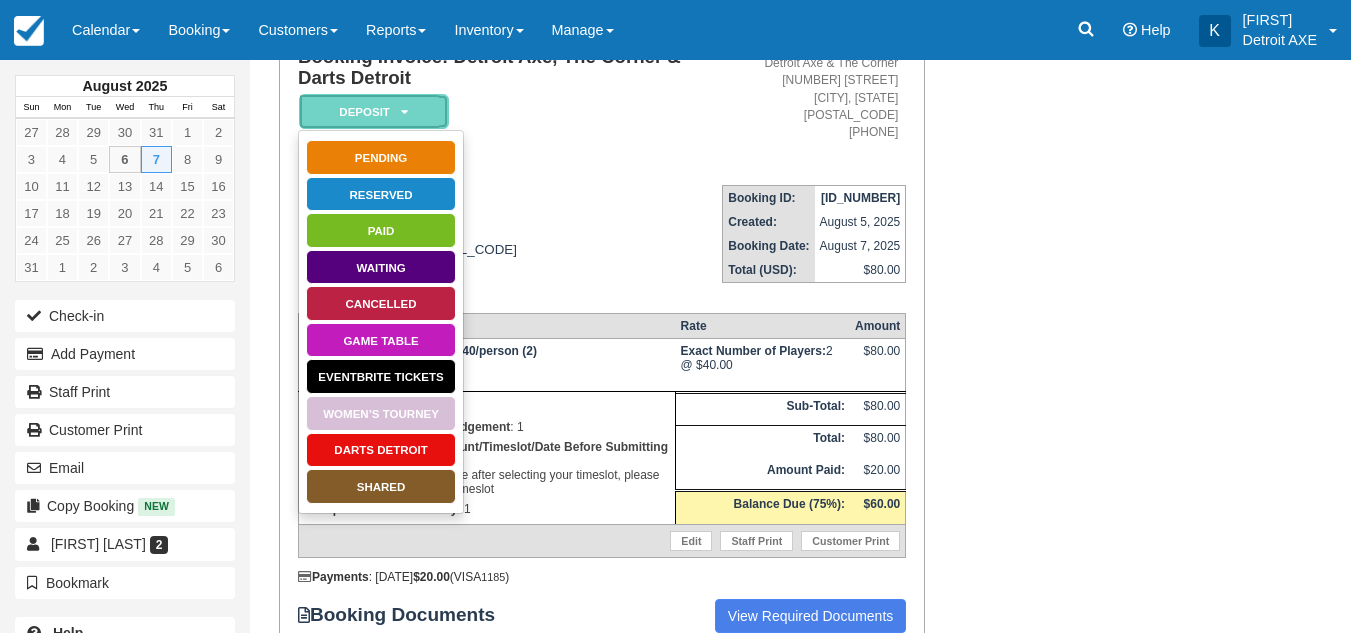 scroll, scrollTop: 244, scrollLeft: 0, axis: vertical 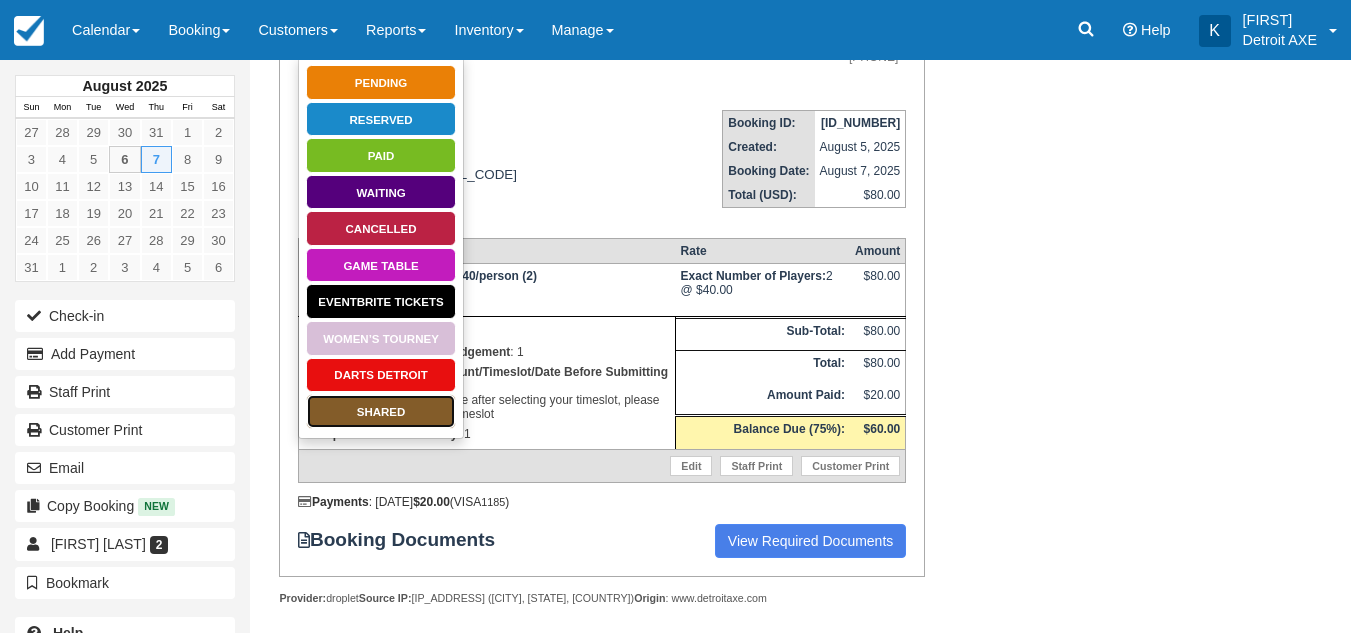 click on "SHARED" at bounding box center [381, 411] 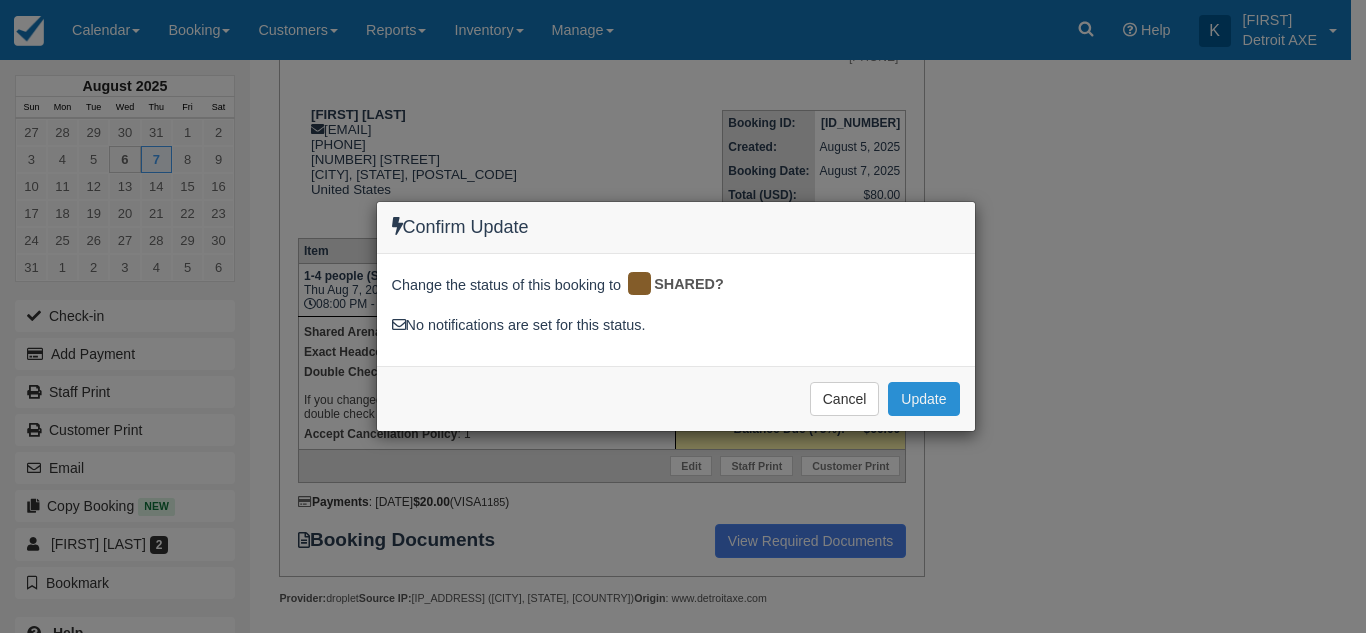 click on "Update" at bounding box center (923, 399) 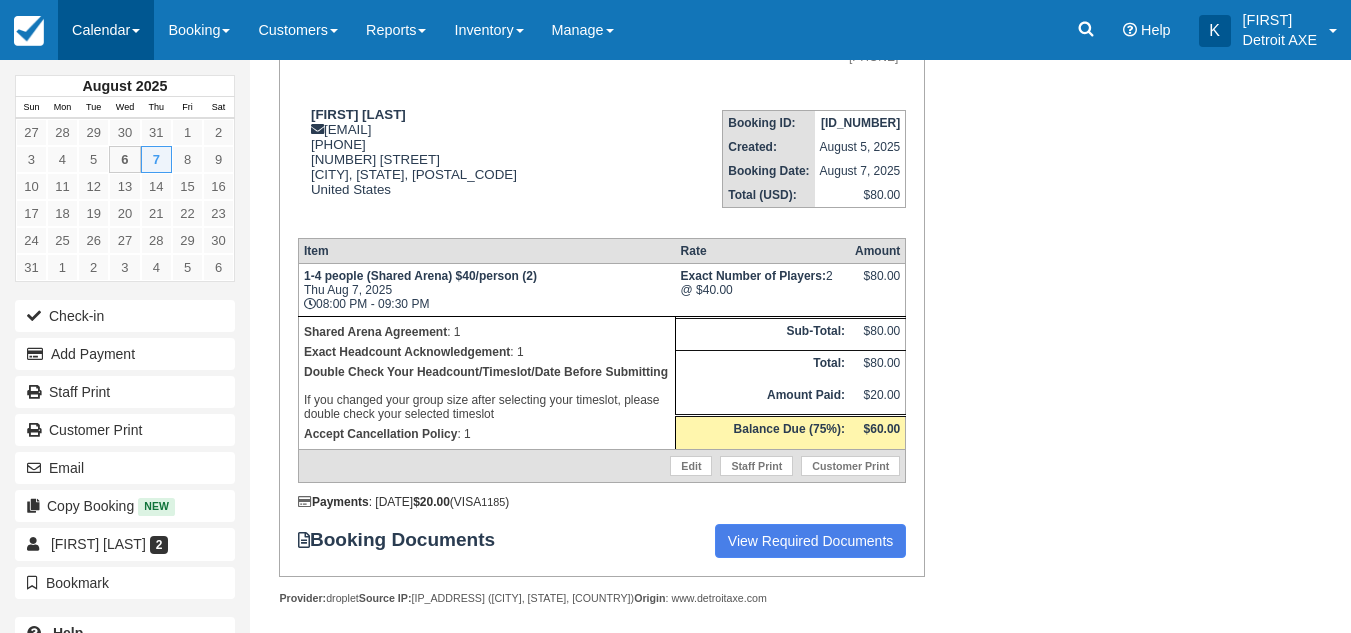 click on "Calendar" at bounding box center (106, 30) 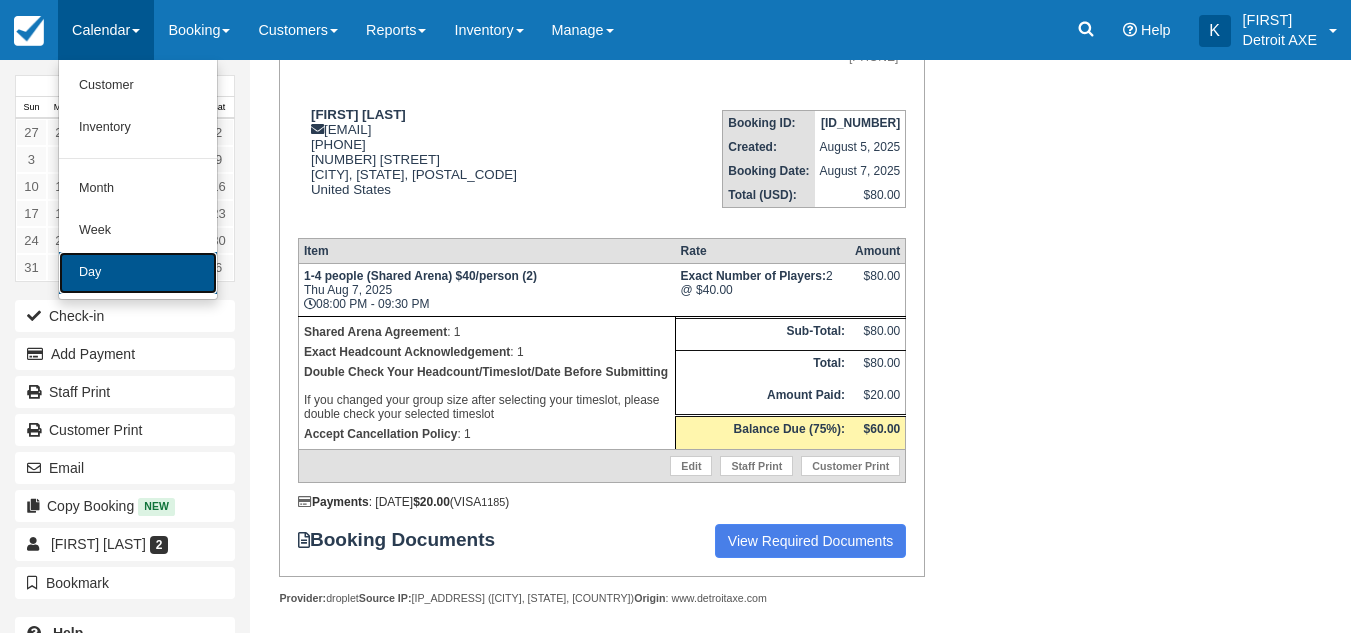 click on "Day" at bounding box center [138, 273] 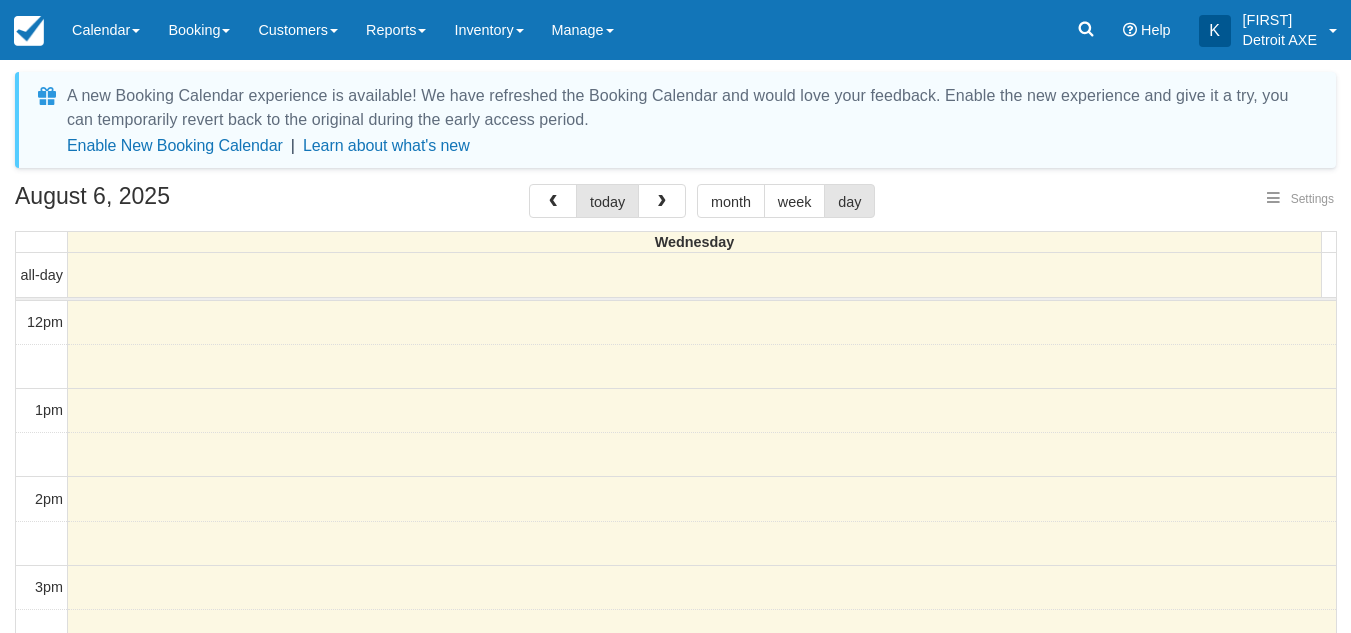 select 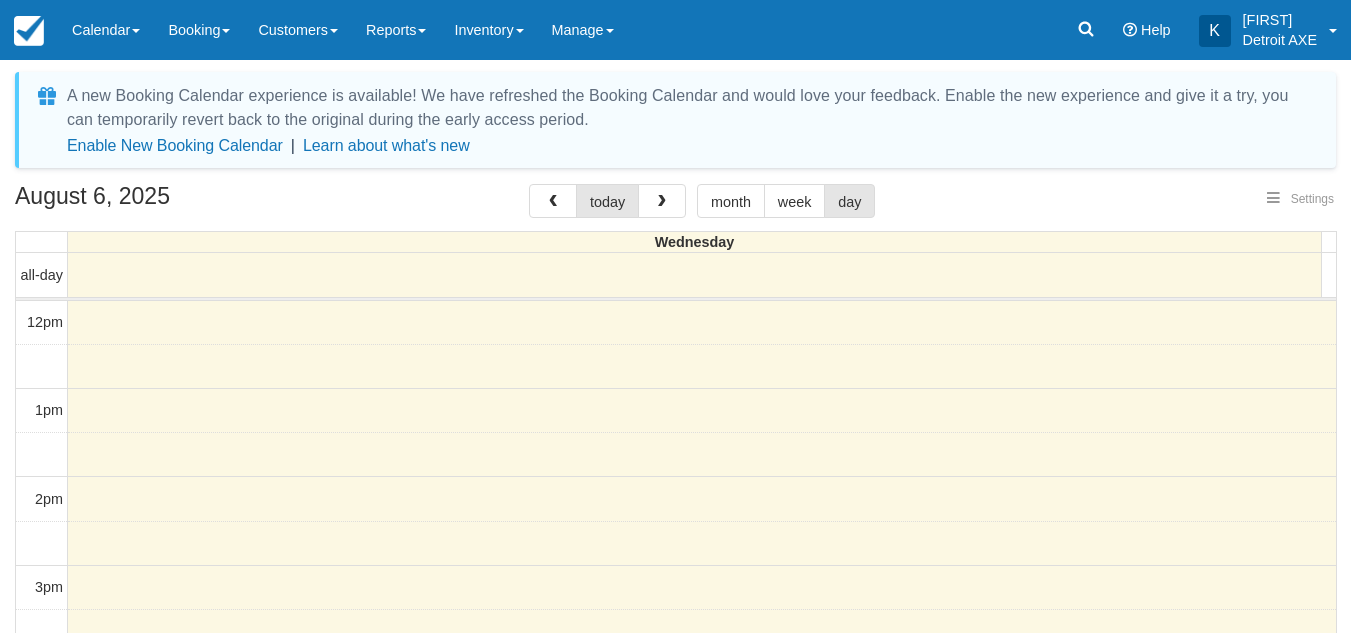 select 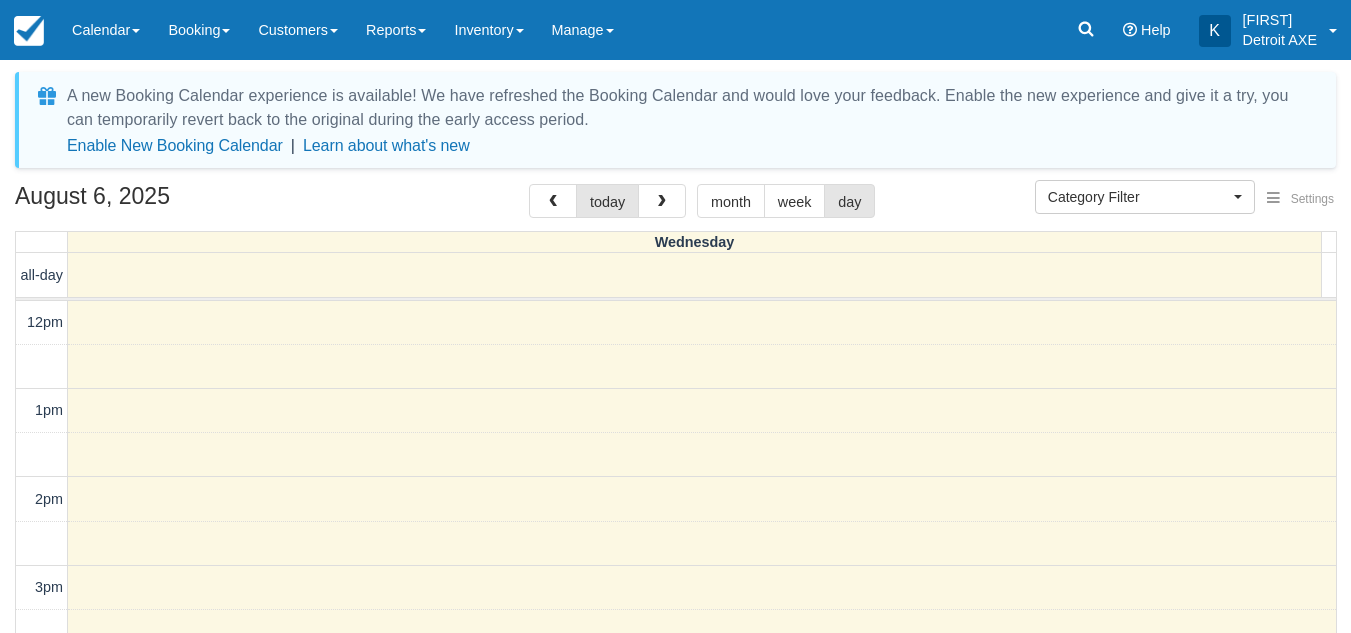 scroll, scrollTop: 0, scrollLeft: 0, axis: both 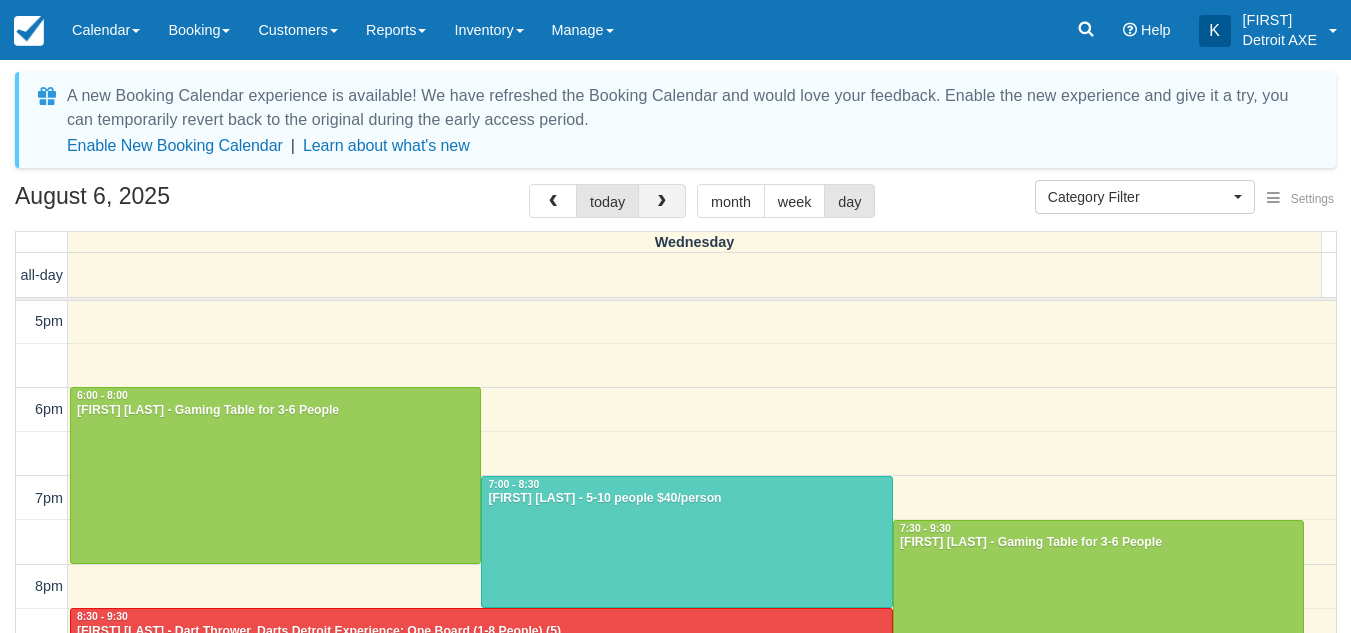 click at bounding box center [662, 202] 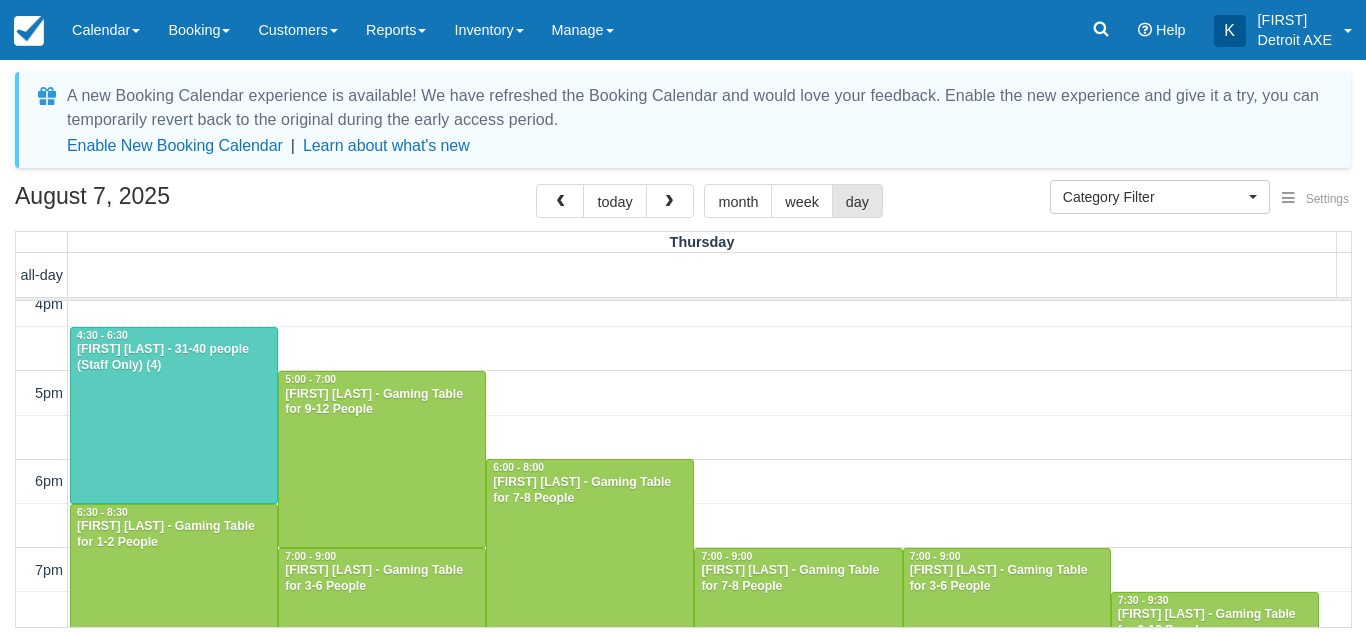 scroll, scrollTop: 372, scrollLeft: 0, axis: vertical 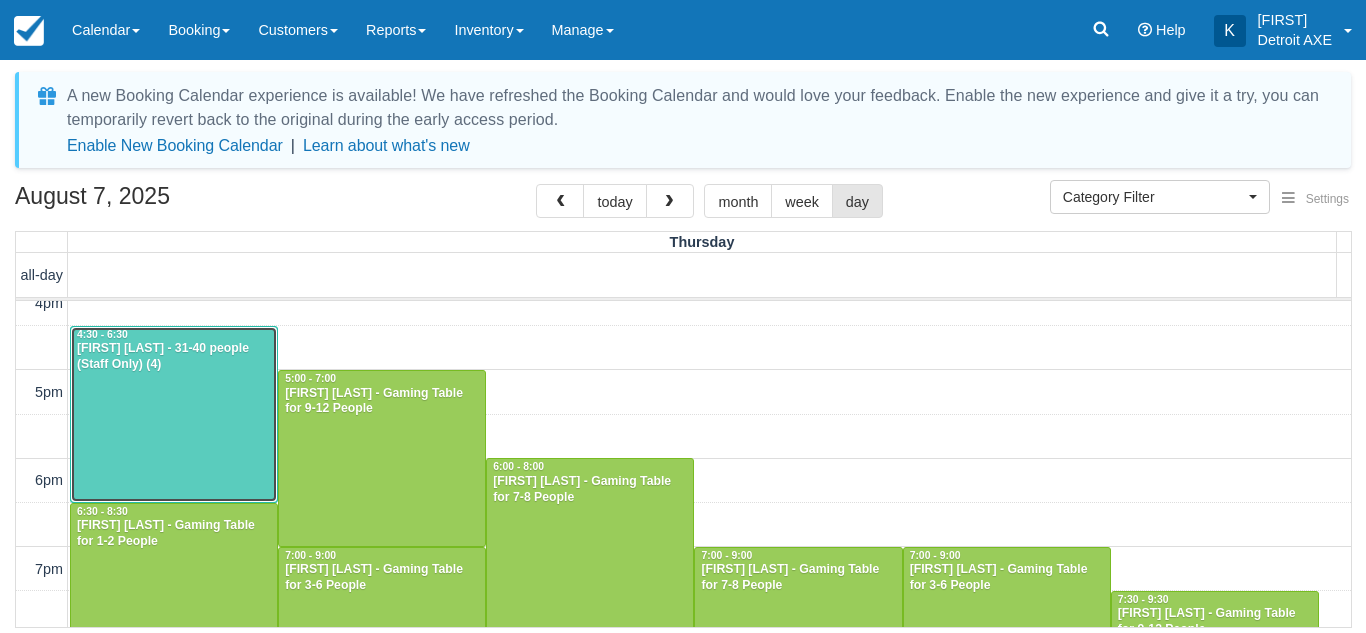 click at bounding box center (174, 414) 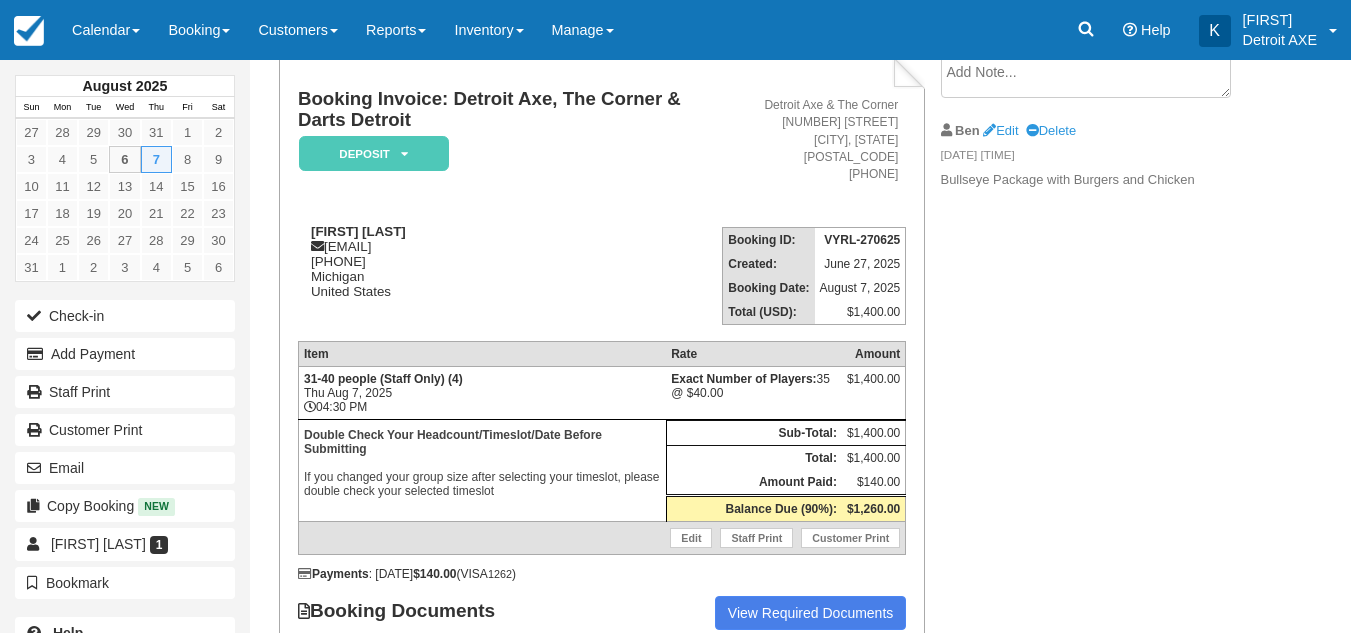 scroll, scrollTop: 128, scrollLeft: 0, axis: vertical 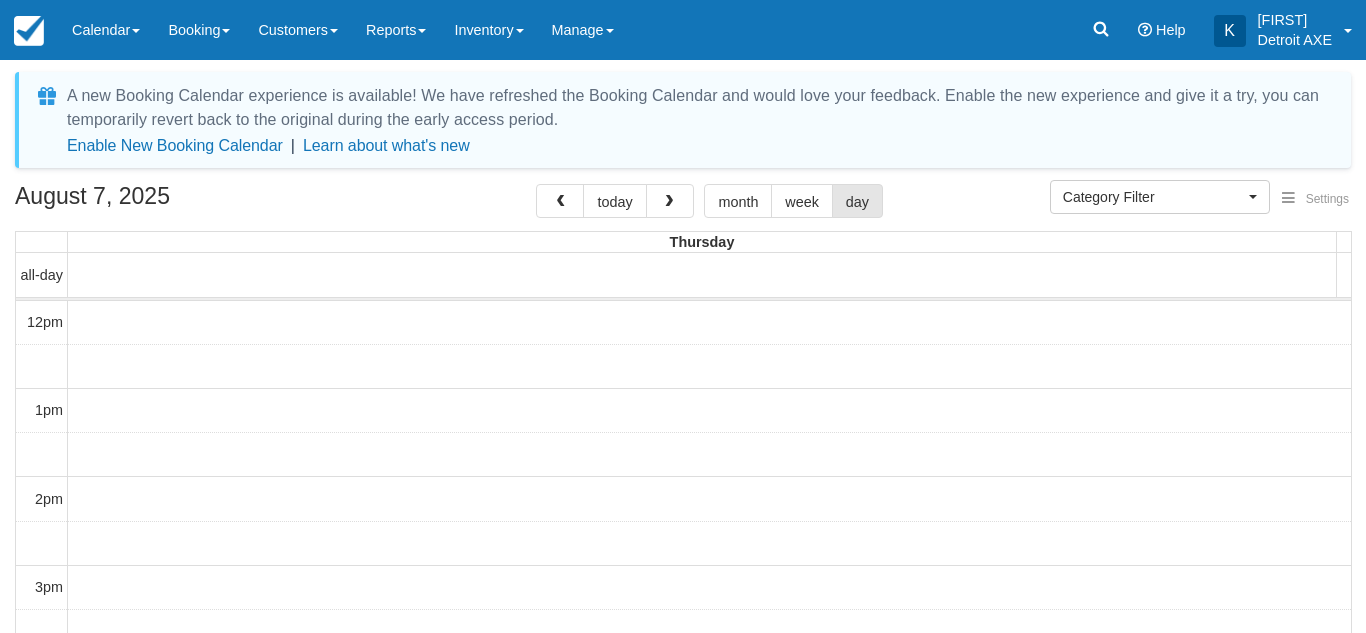 select 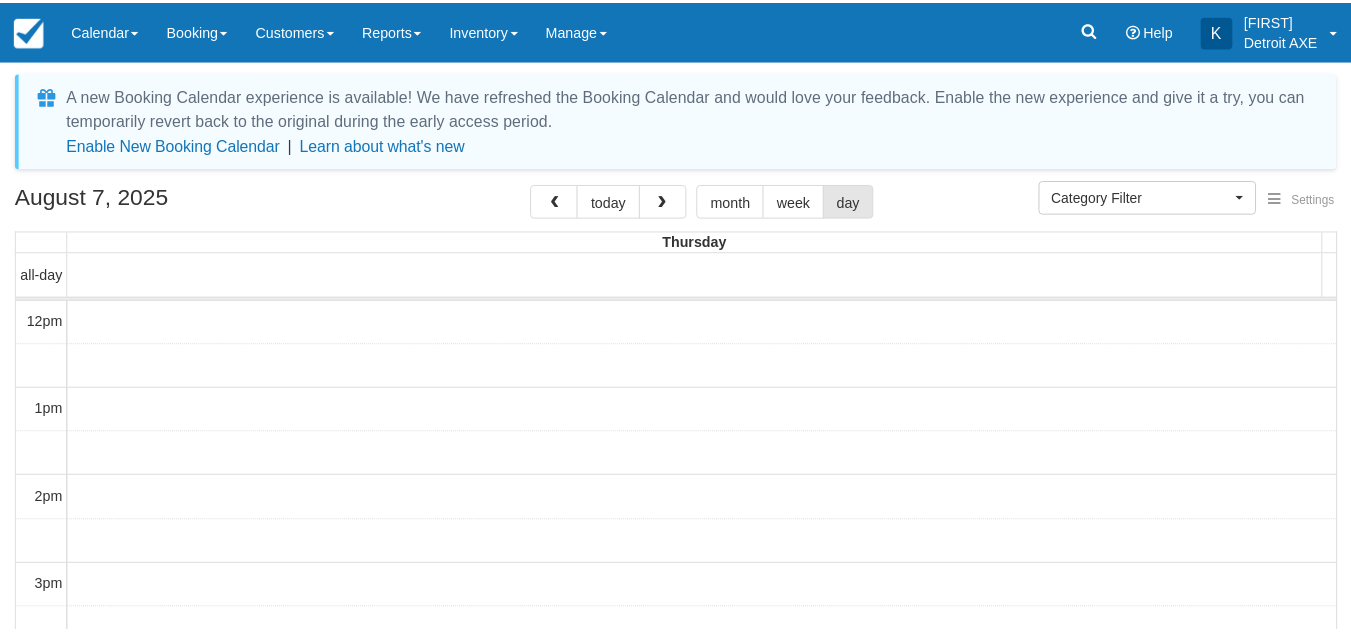 scroll, scrollTop: 0, scrollLeft: 0, axis: both 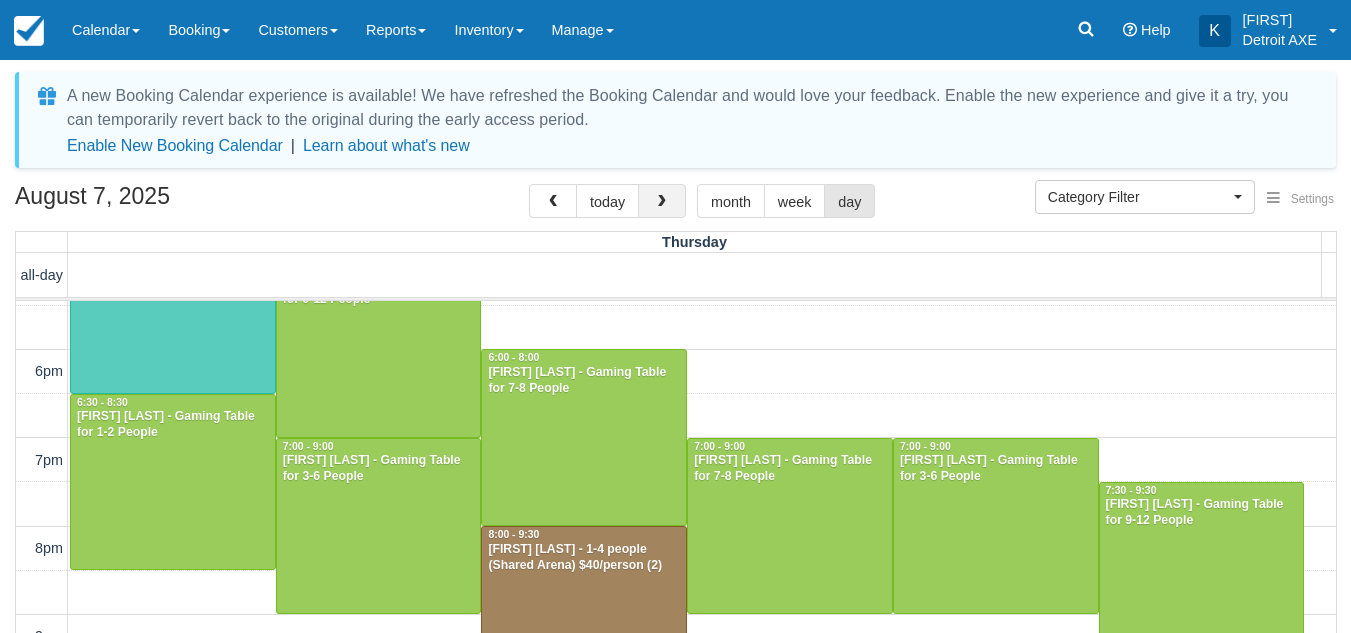 click at bounding box center (662, 201) 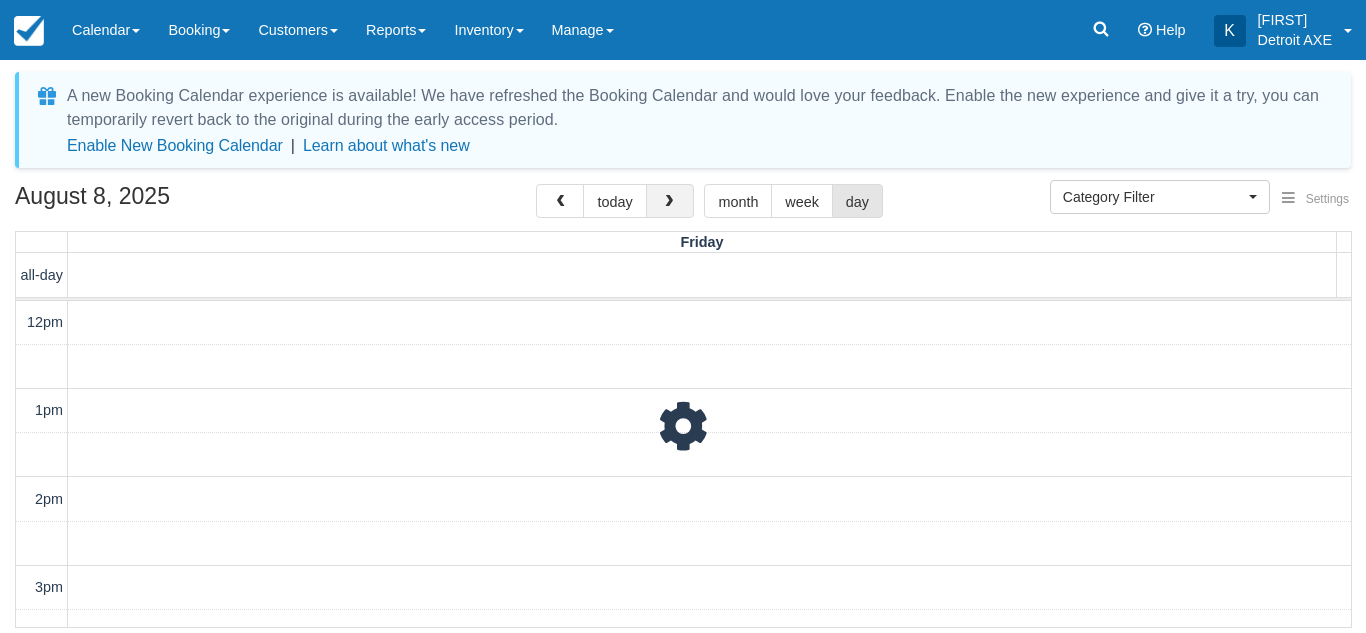 scroll, scrollTop: 443, scrollLeft: 0, axis: vertical 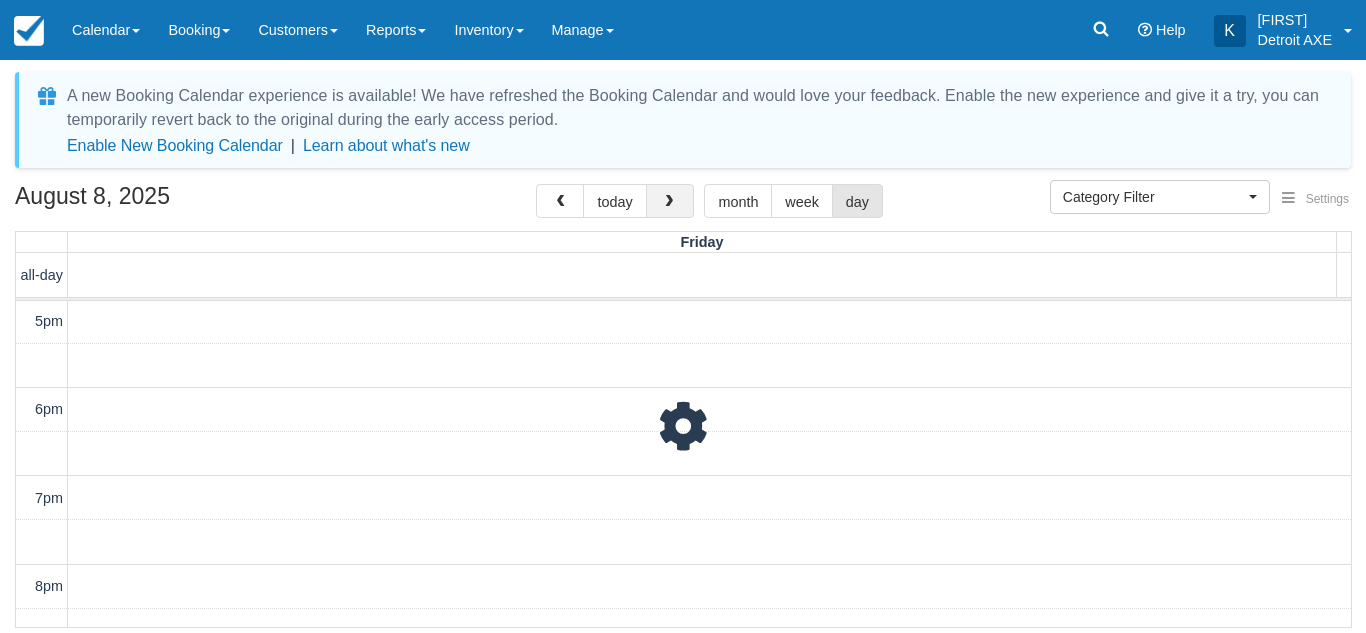 click at bounding box center (670, 201) 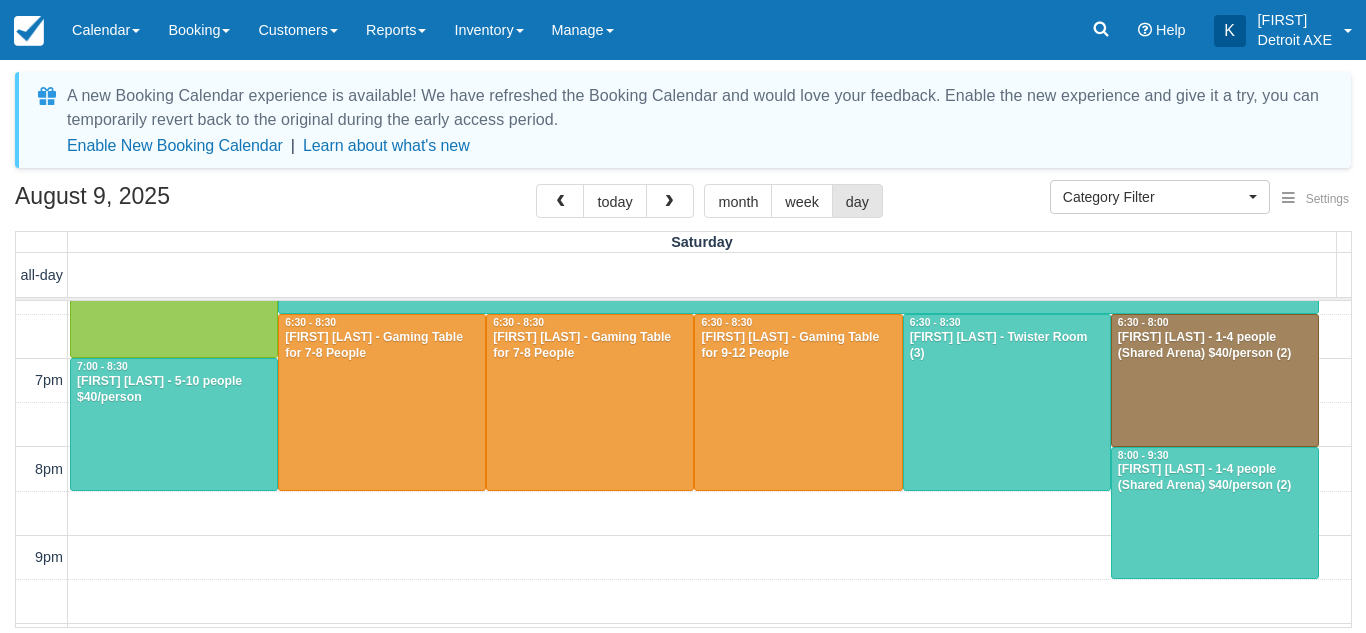 scroll, scrollTop: 735, scrollLeft: 0, axis: vertical 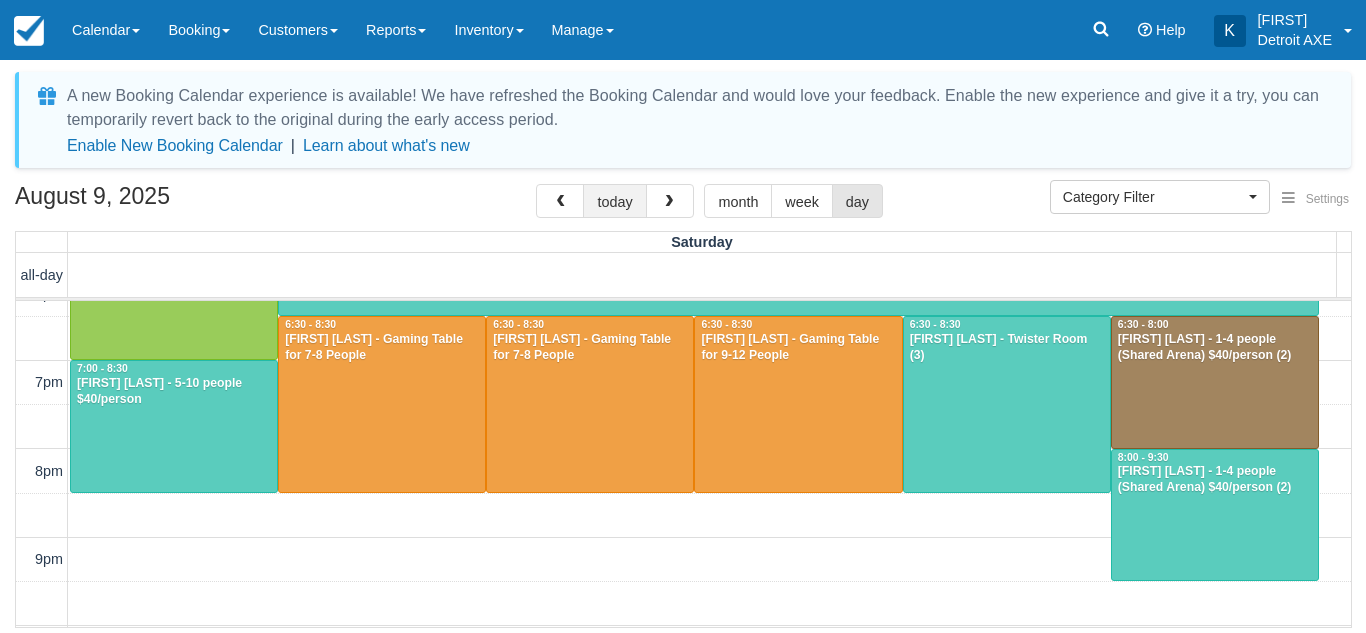 click on "today" at bounding box center (614, 201) 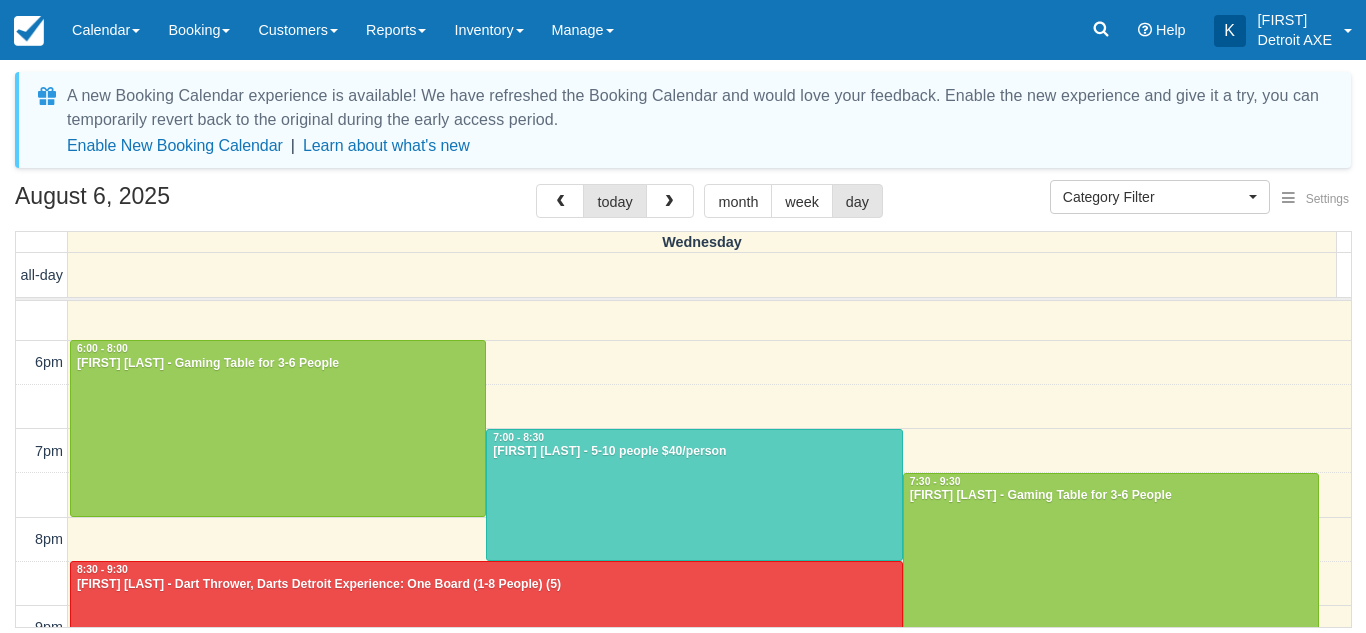 scroll, scrollTop: 493, scrollLeft: 0, axis: vertical 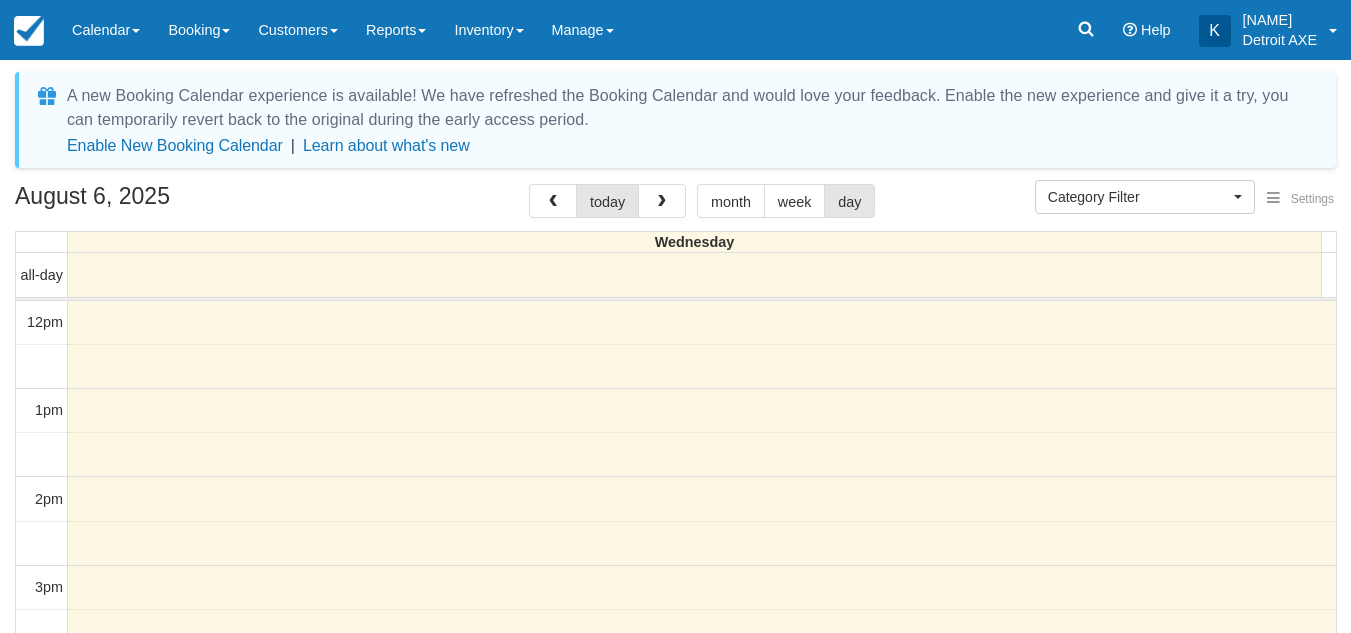select 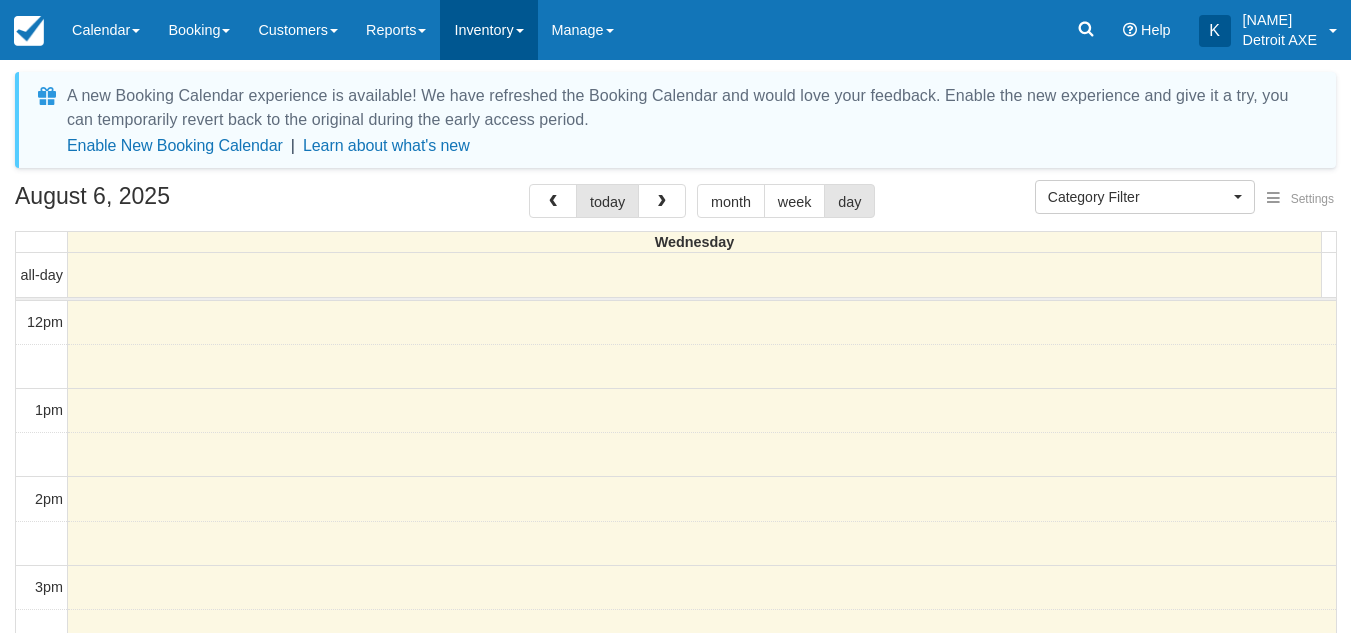 scroll, scrollTop: 0, scrollLeft: 0, axis: both 